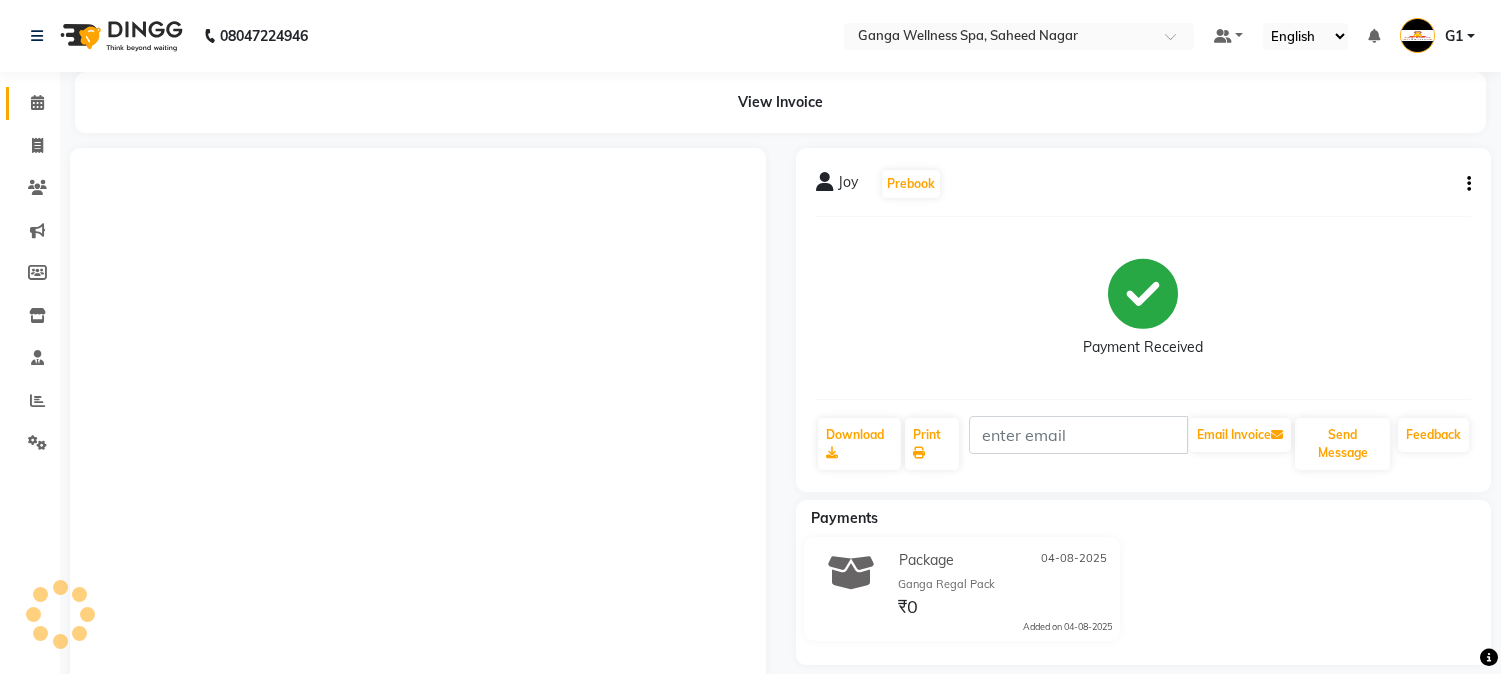 scroll, scrollTop: 0, scrollLeft: 0, axis: both 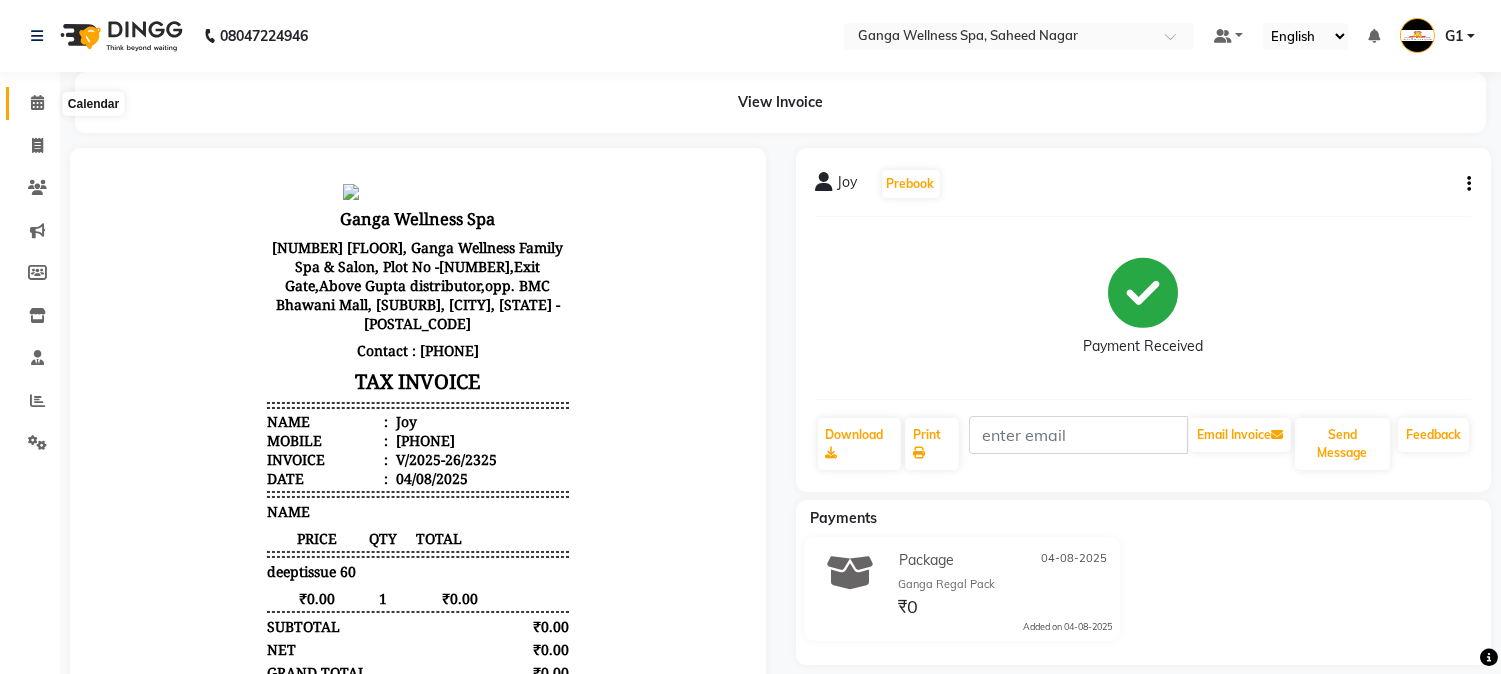 click 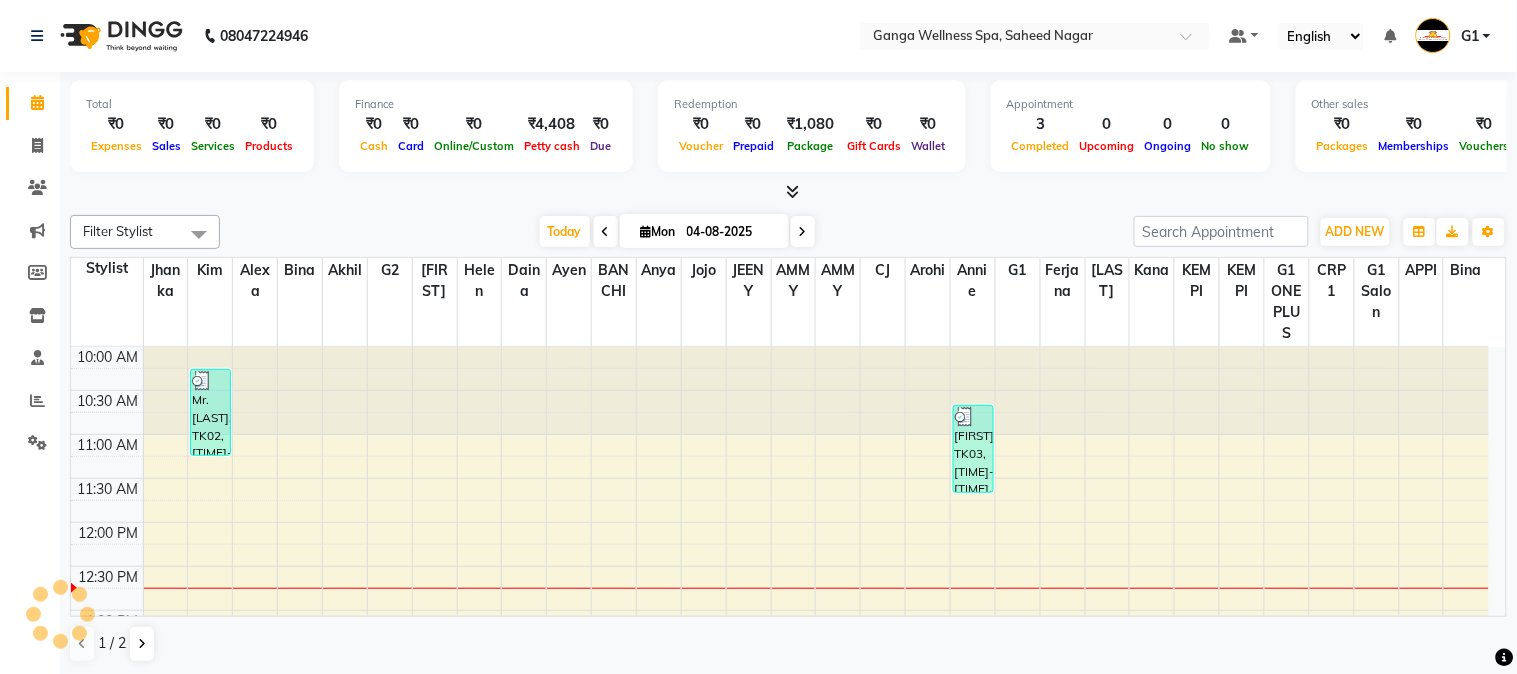 scroll, scrollTop: 0, scrollLeft: 0, axis: both 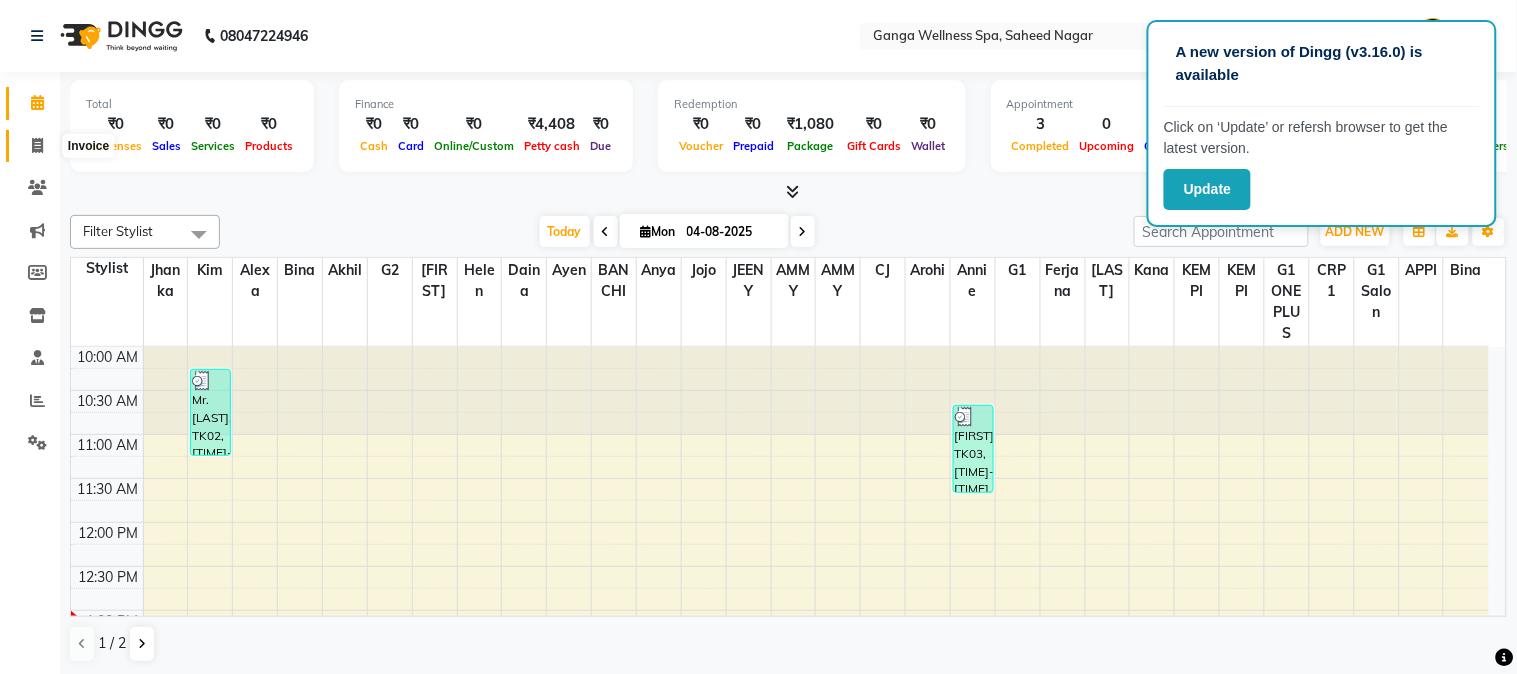 click 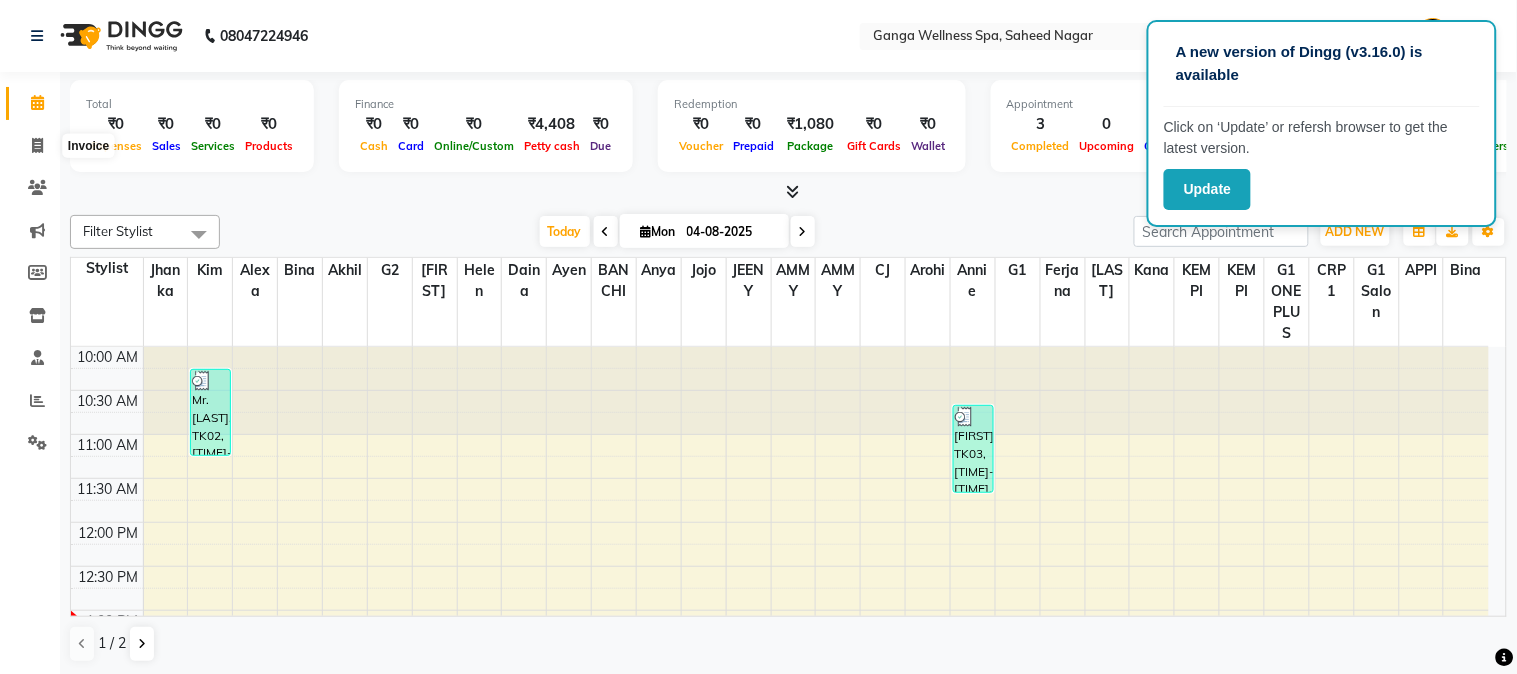 select on "service" 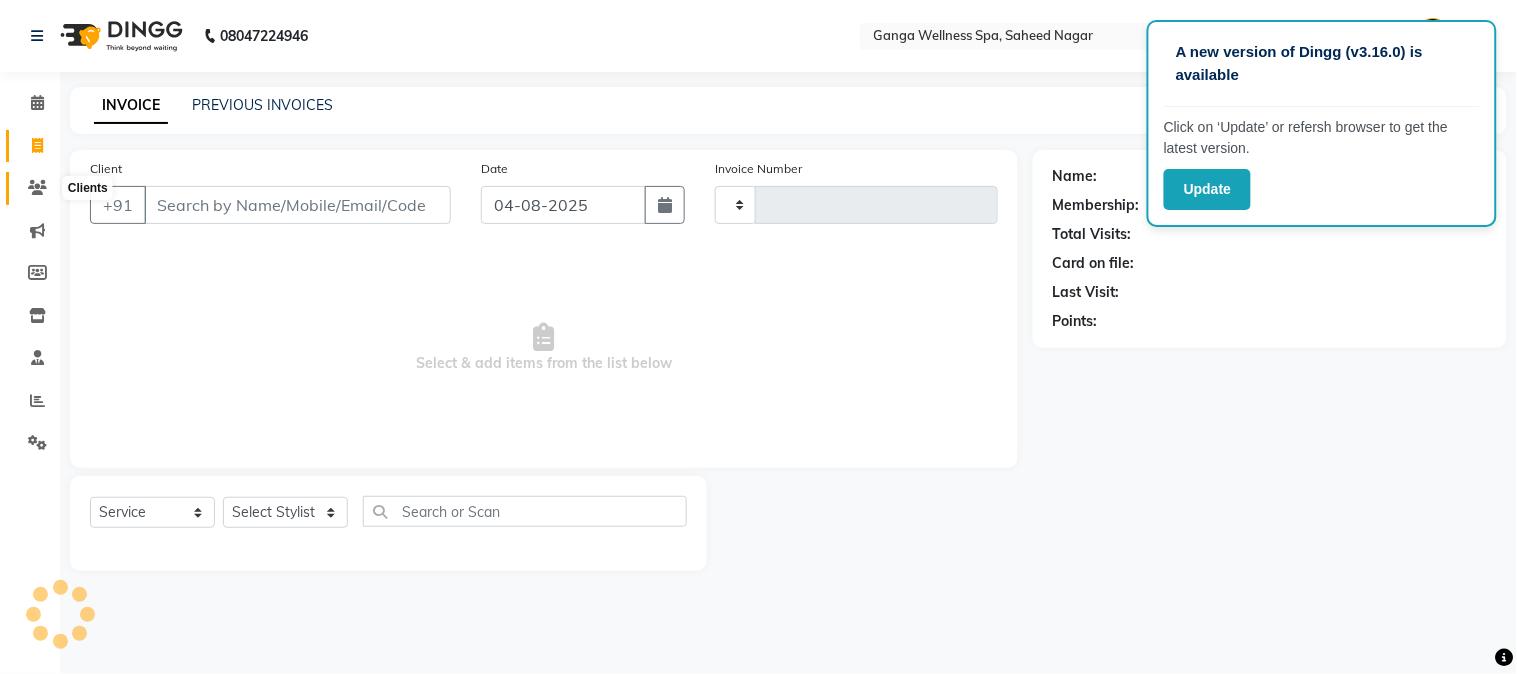 click 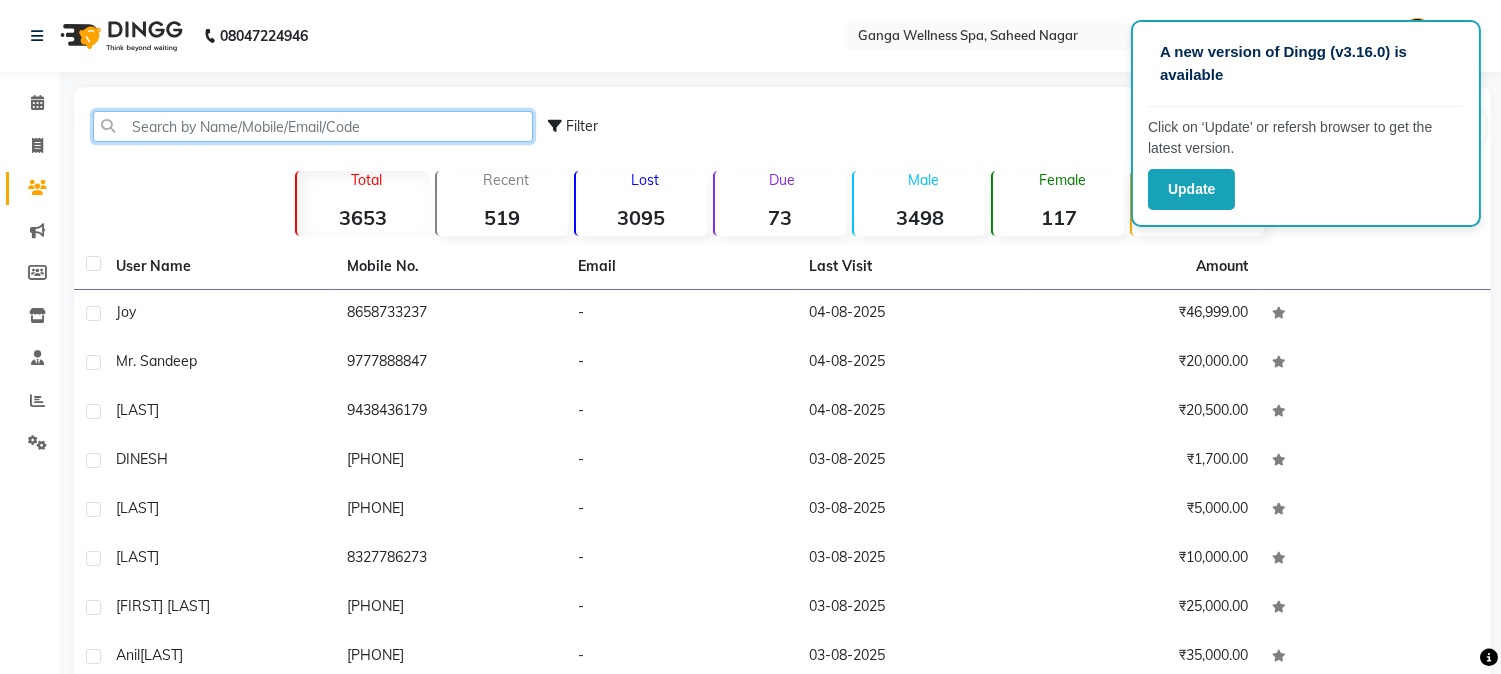 click 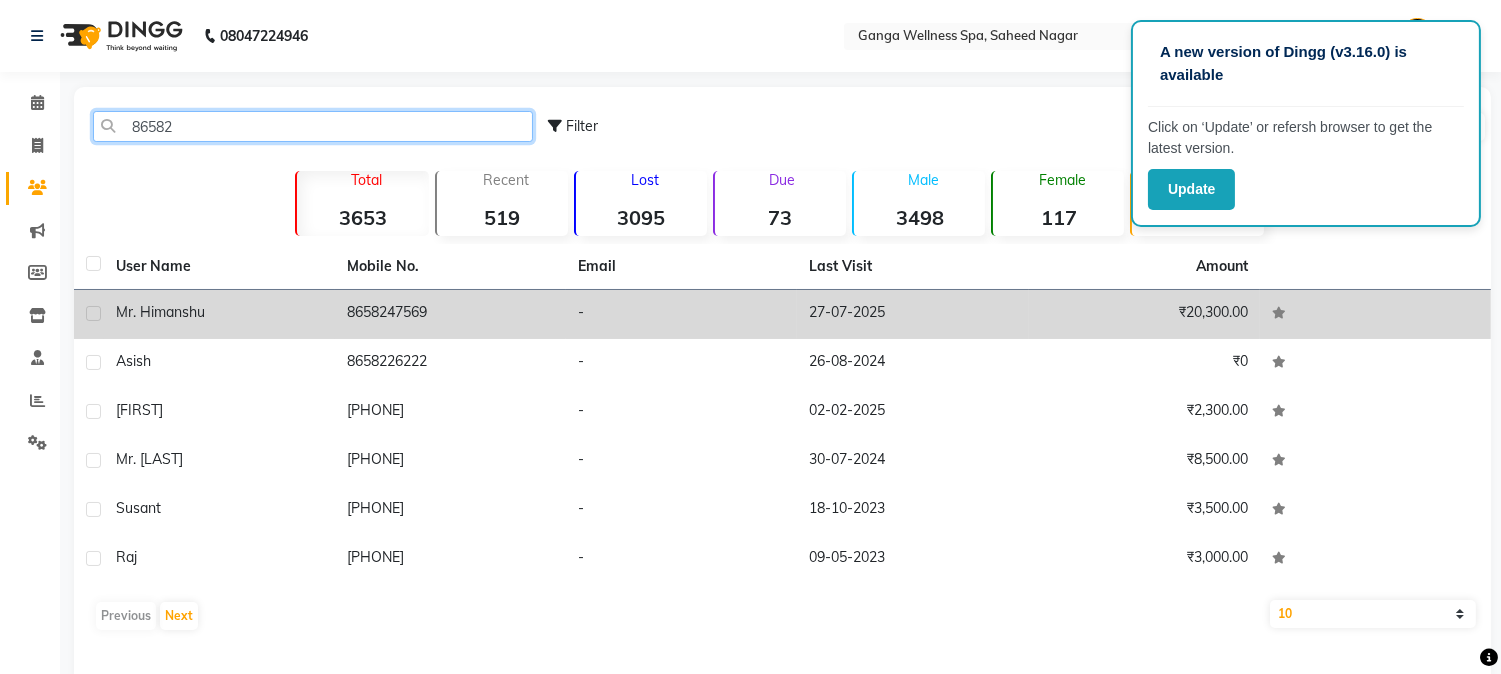 type on "86582" 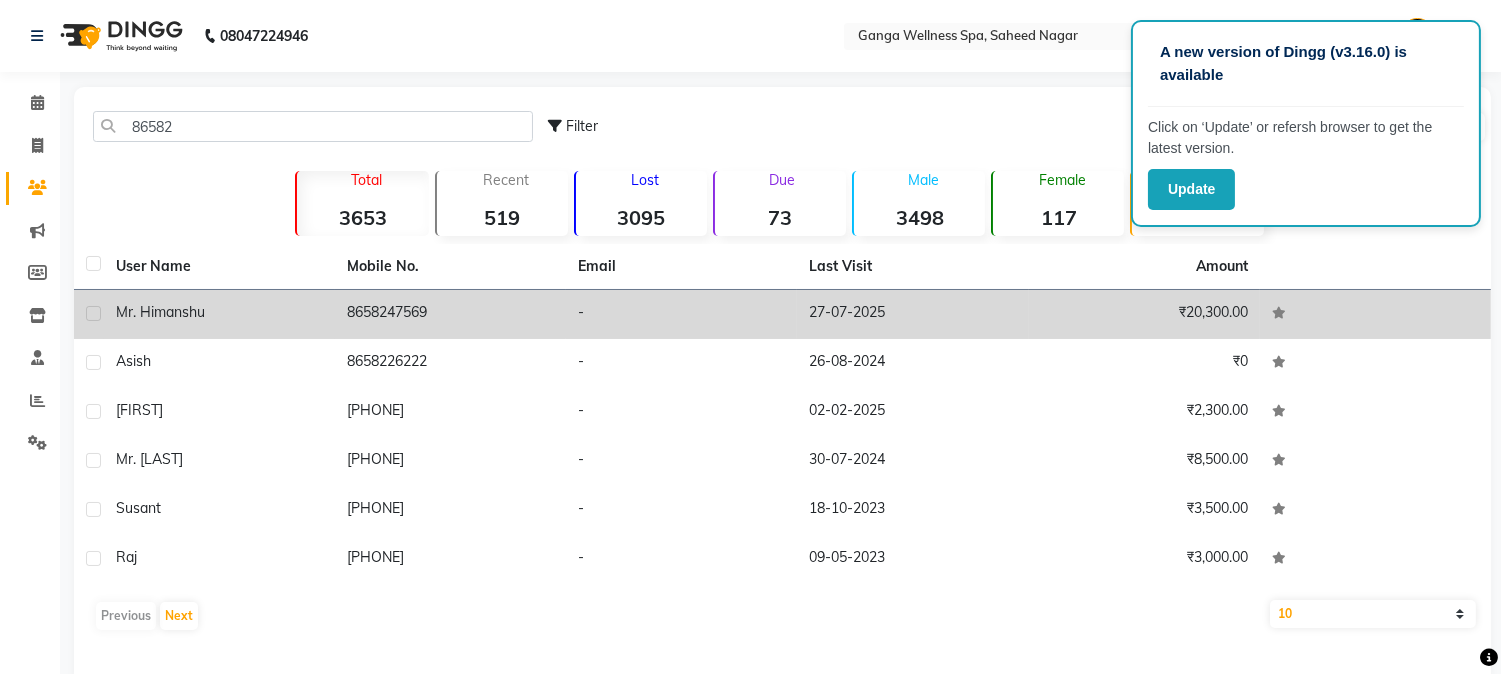 click on "Mr.  Himanshu" 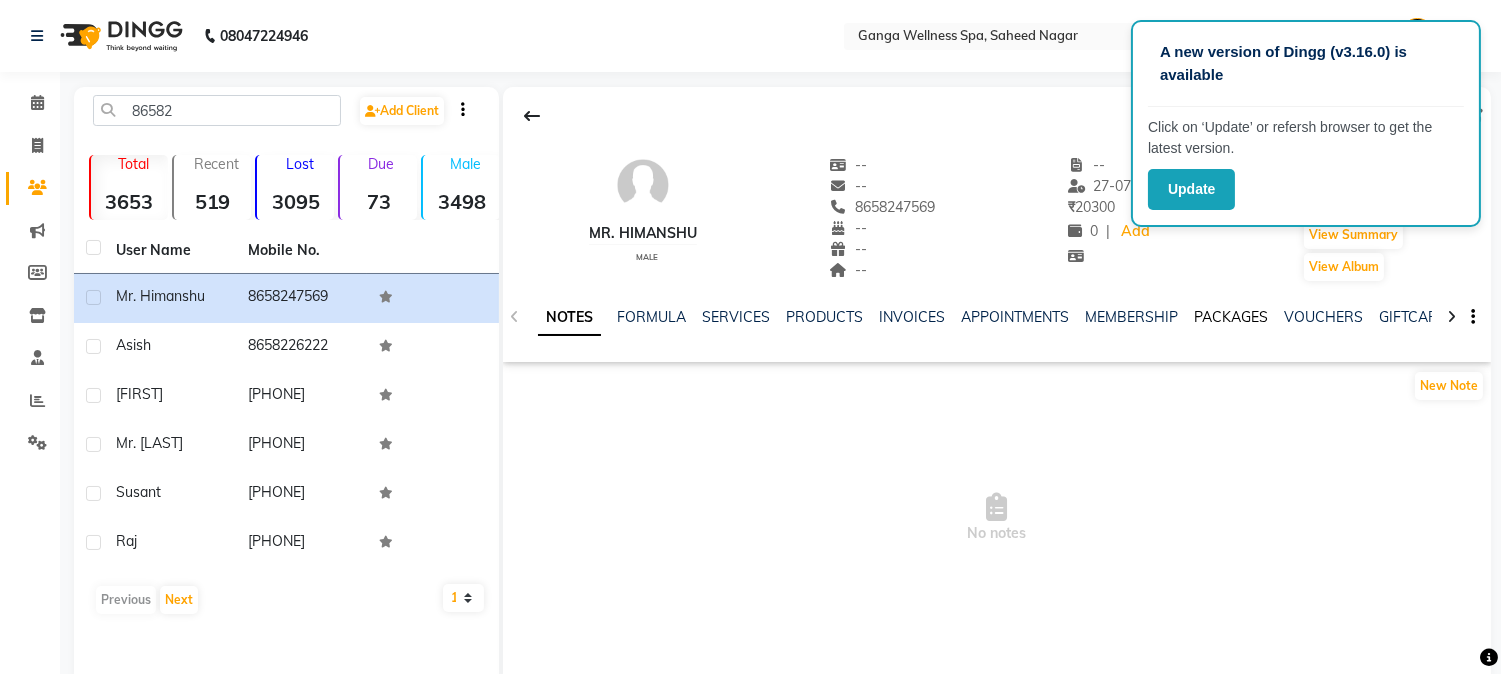 click on "PACKAGES" 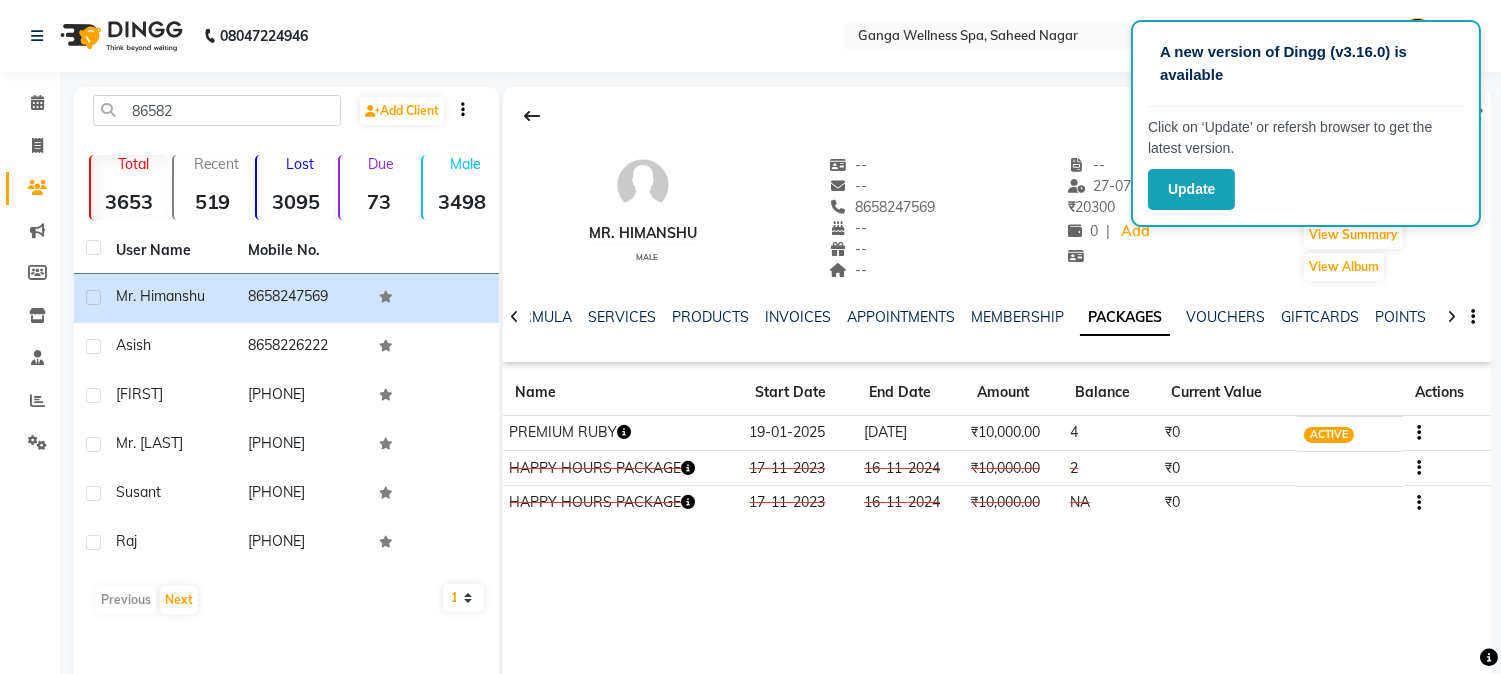 click on "--" 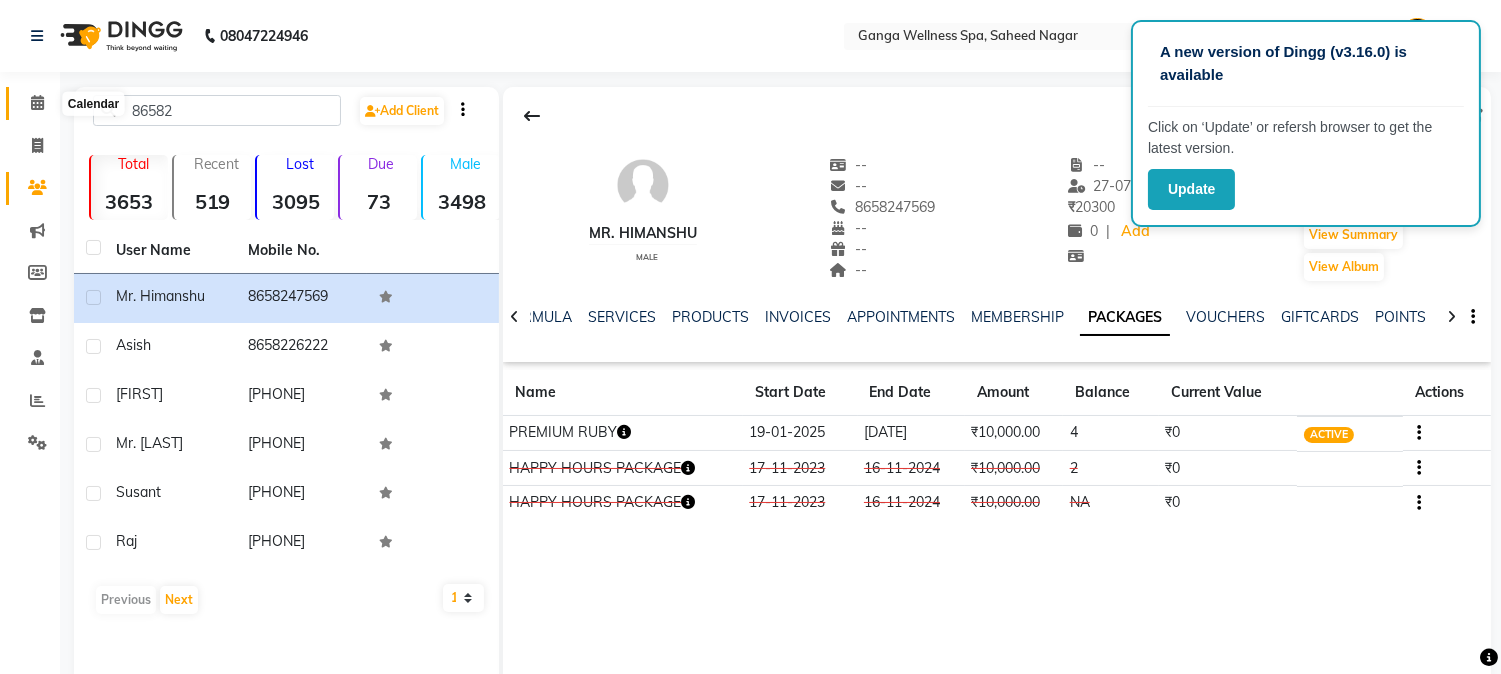 click 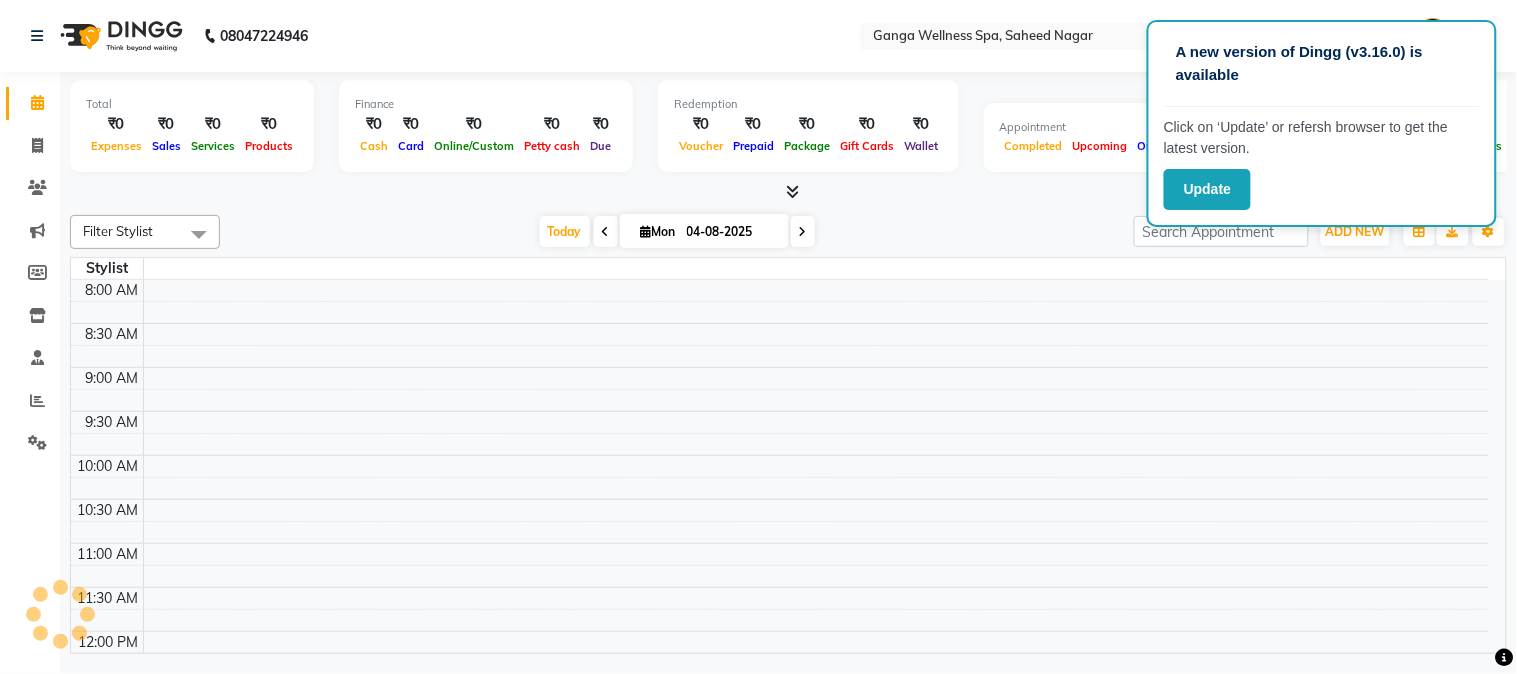 click 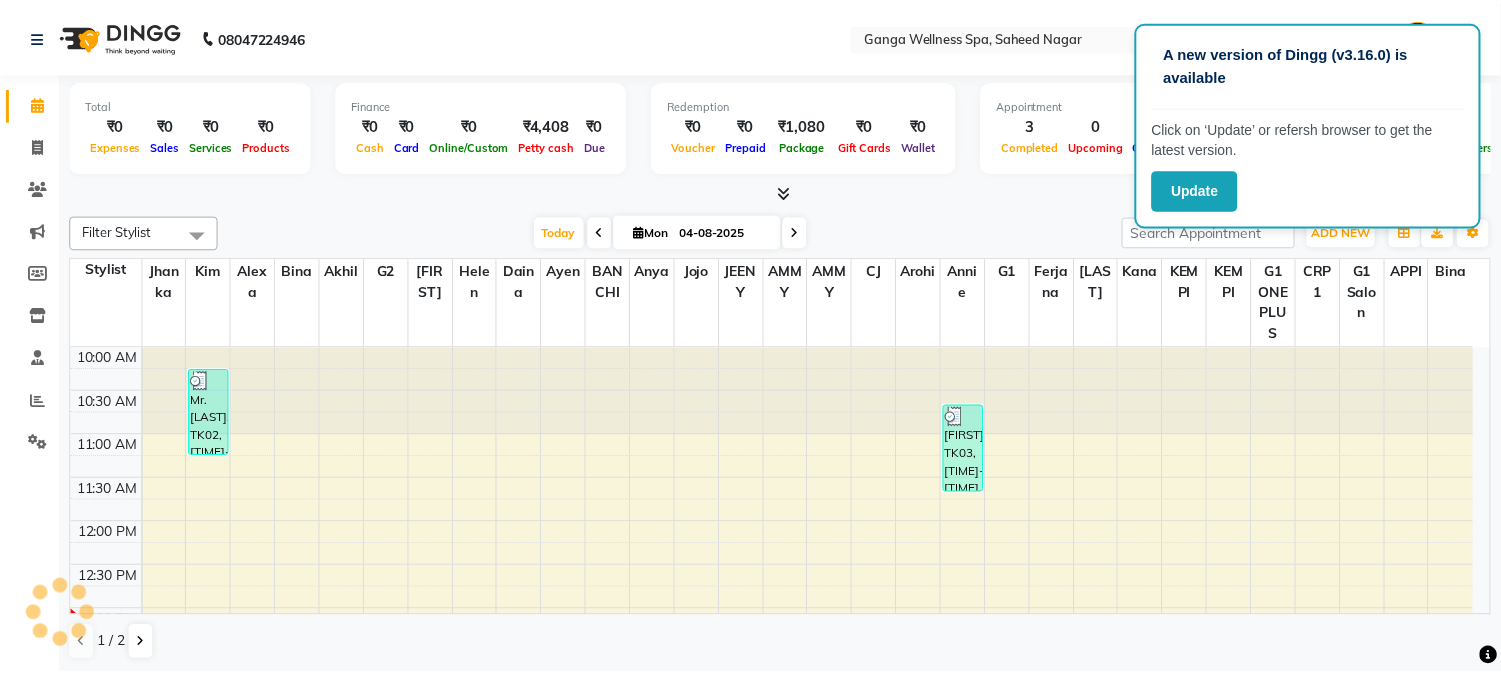 scroll, scrollTop: 265, scrollLeft: 0, axis: vertical 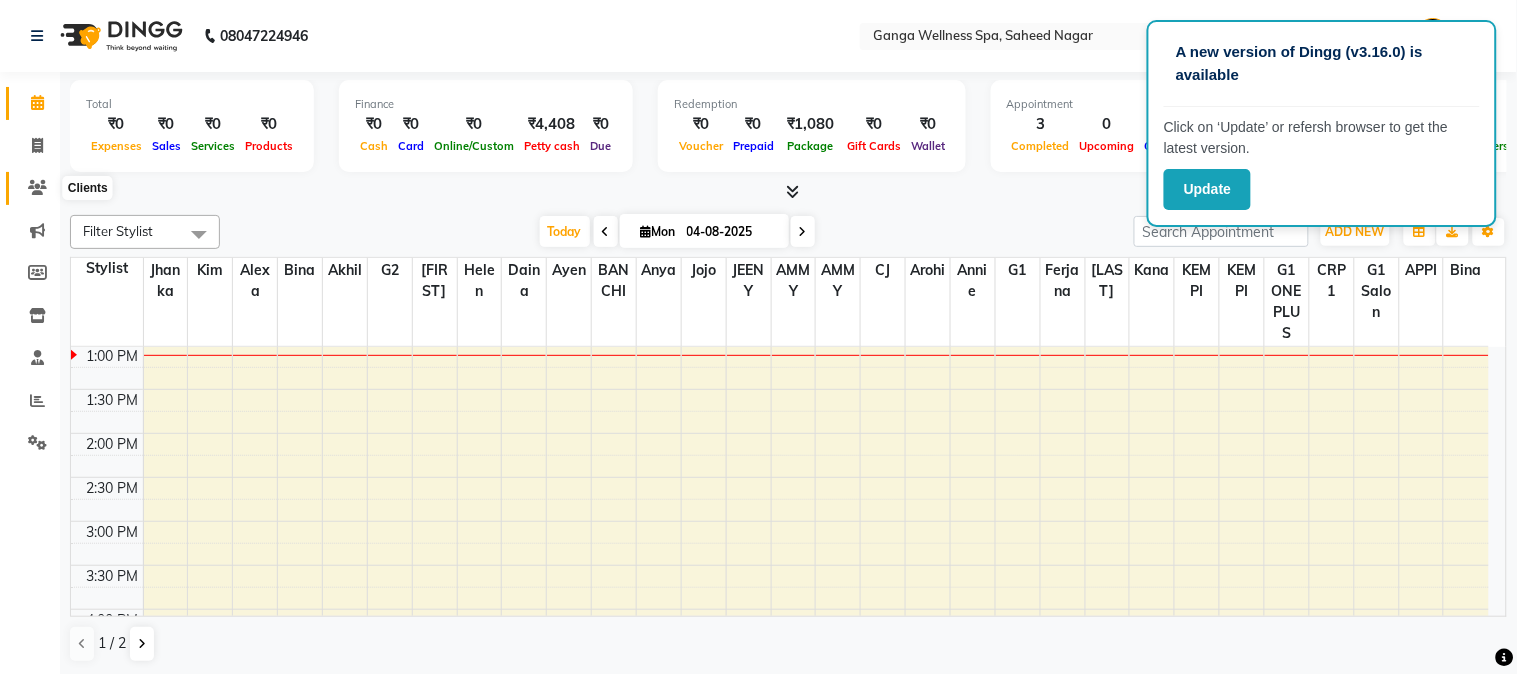 click 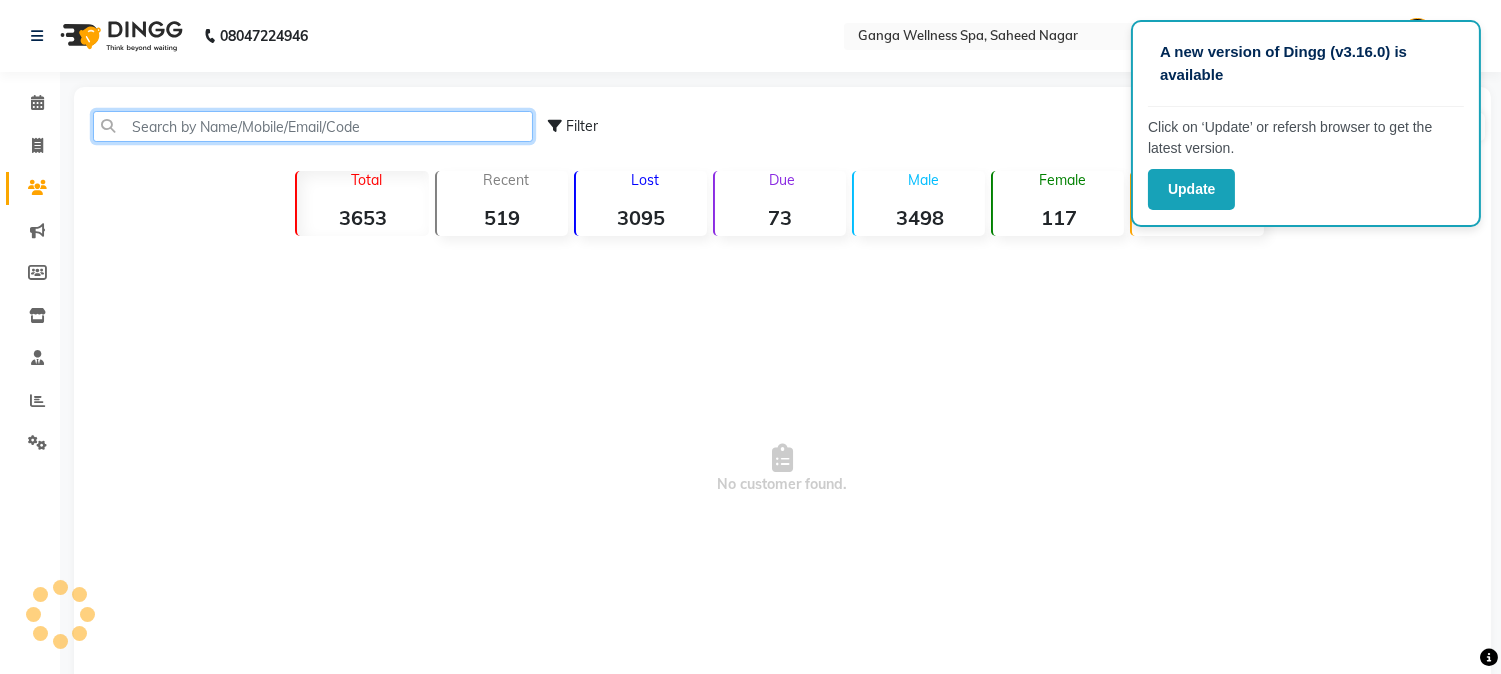 click 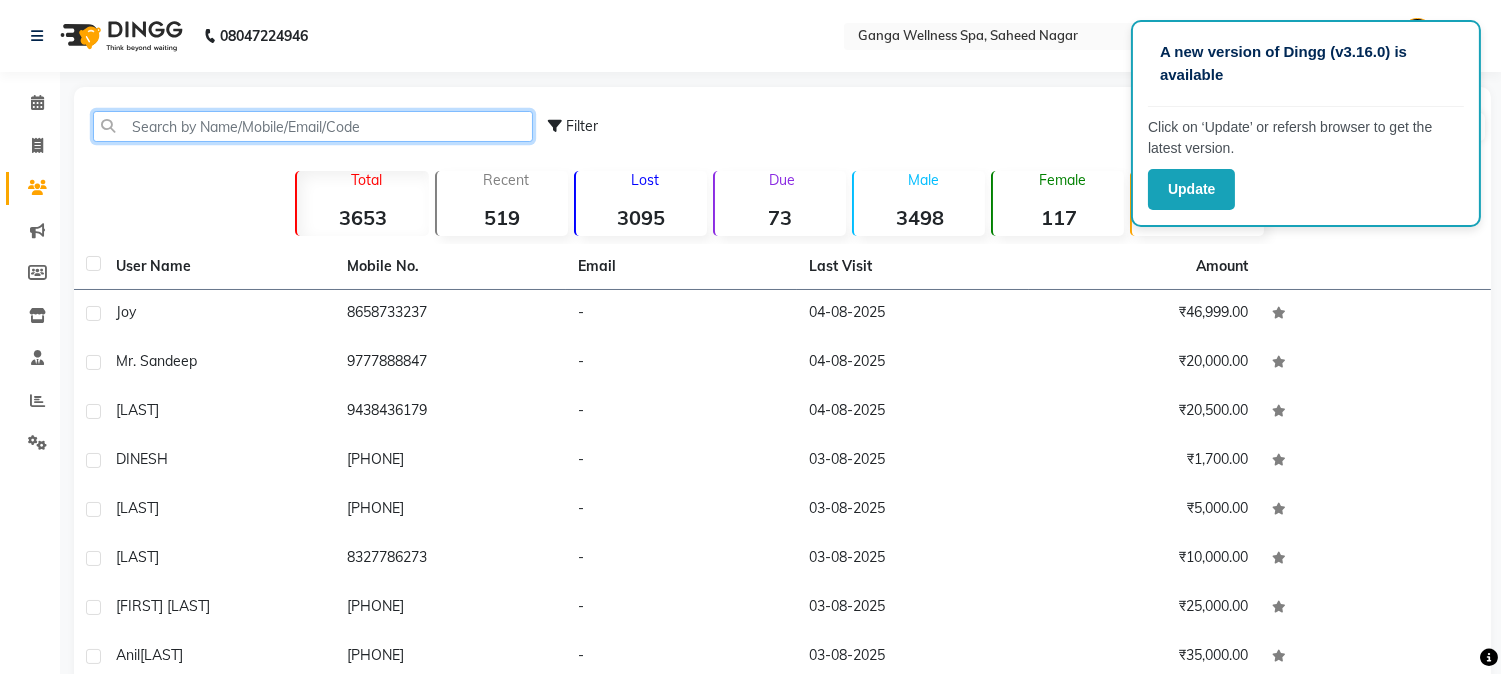 click 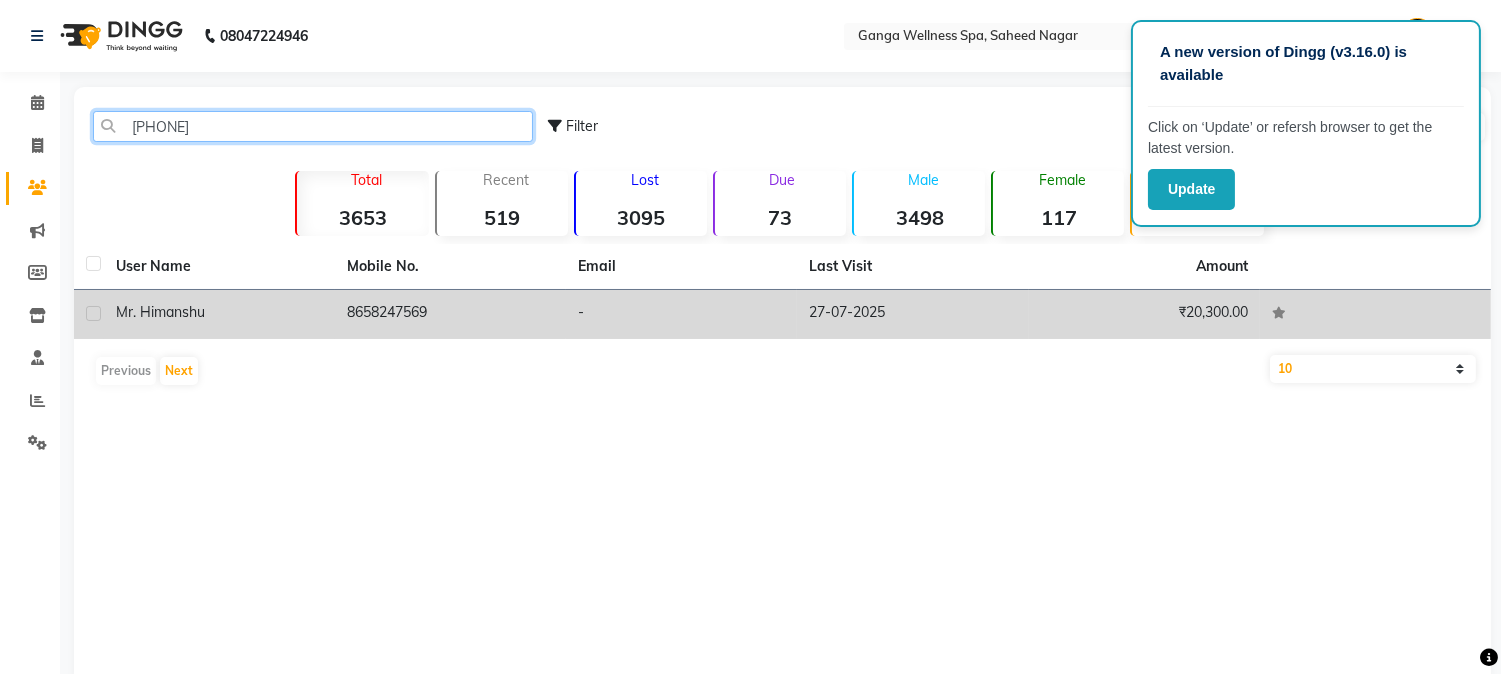 type on "[PHONE]" 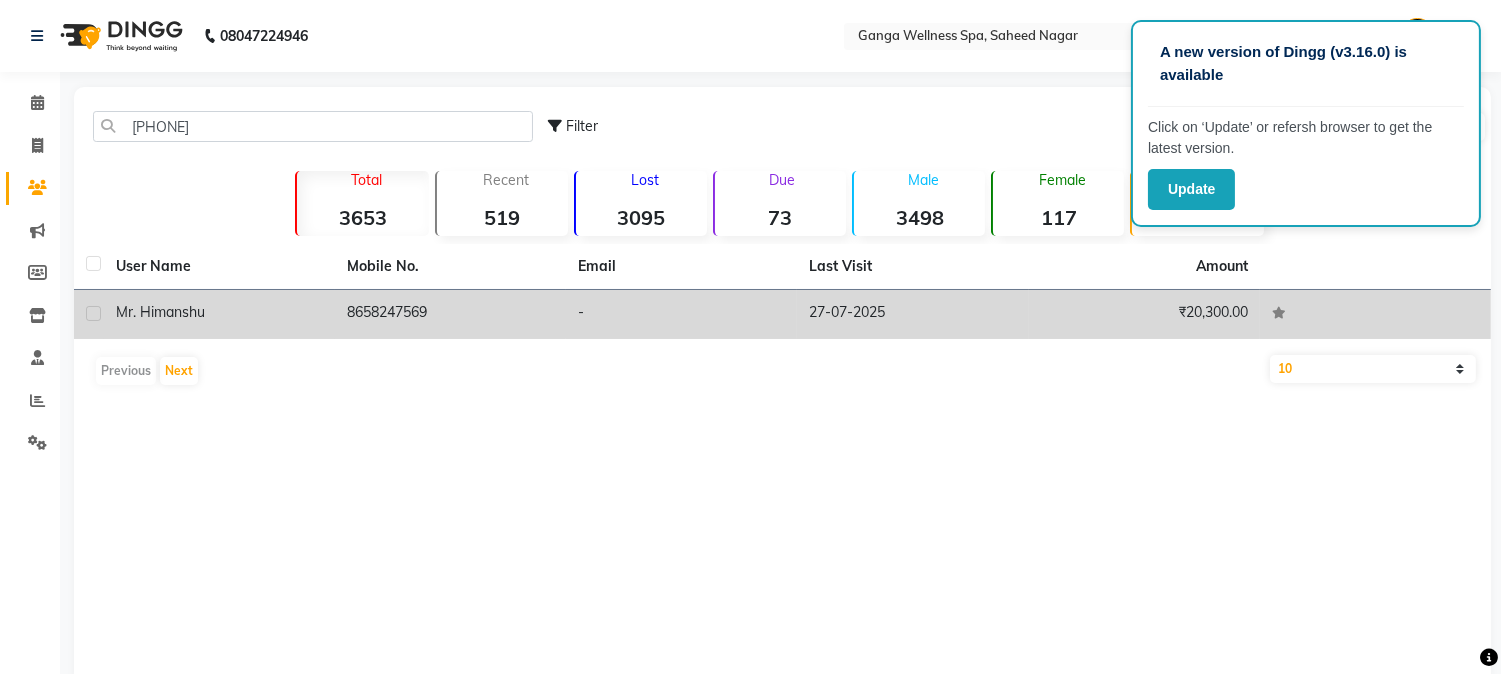 click on "27-07-2025" 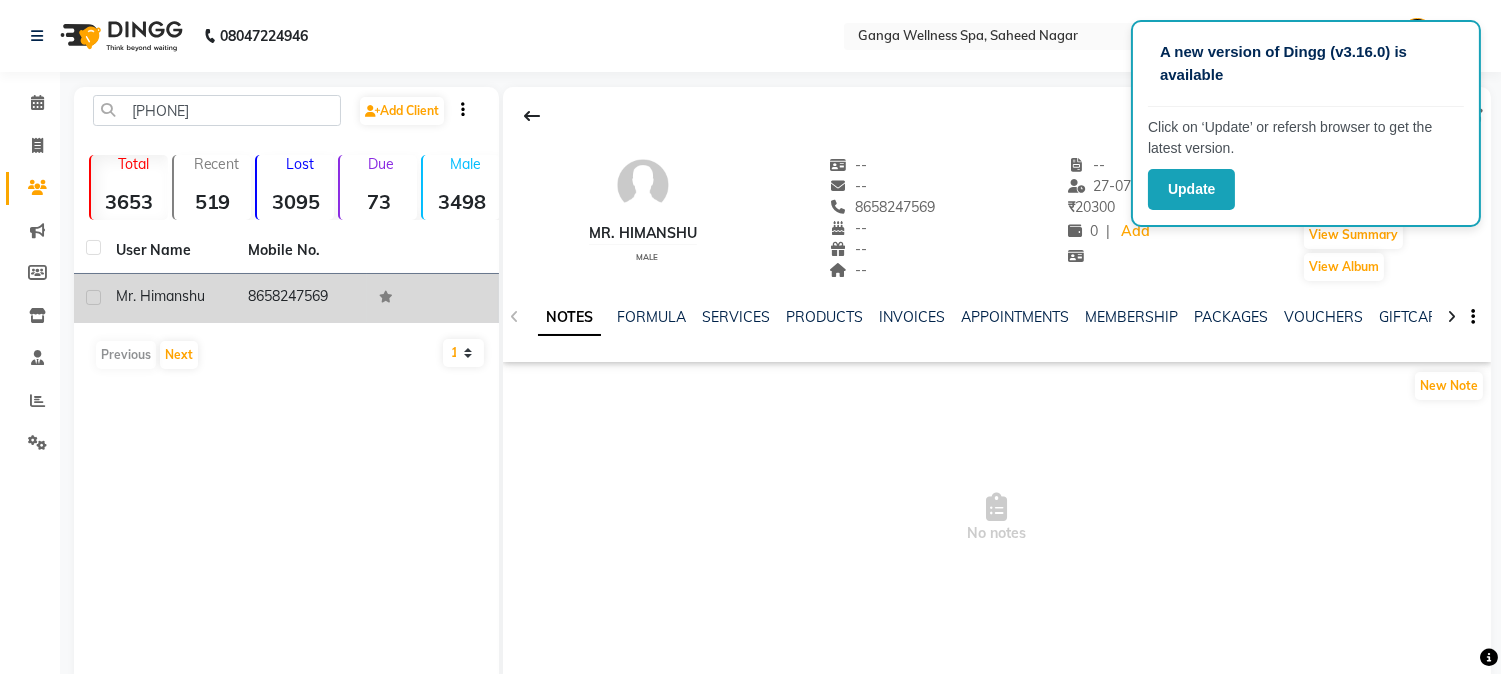 click on "NOTES FORMULA SERVICES PRODUCTS INVOICES APPOINTMENTS MEMBERSHIP PACKAGES VOUCHERS GIFTCARDS POINTS FORMS FAMILY CARDS WALLET" 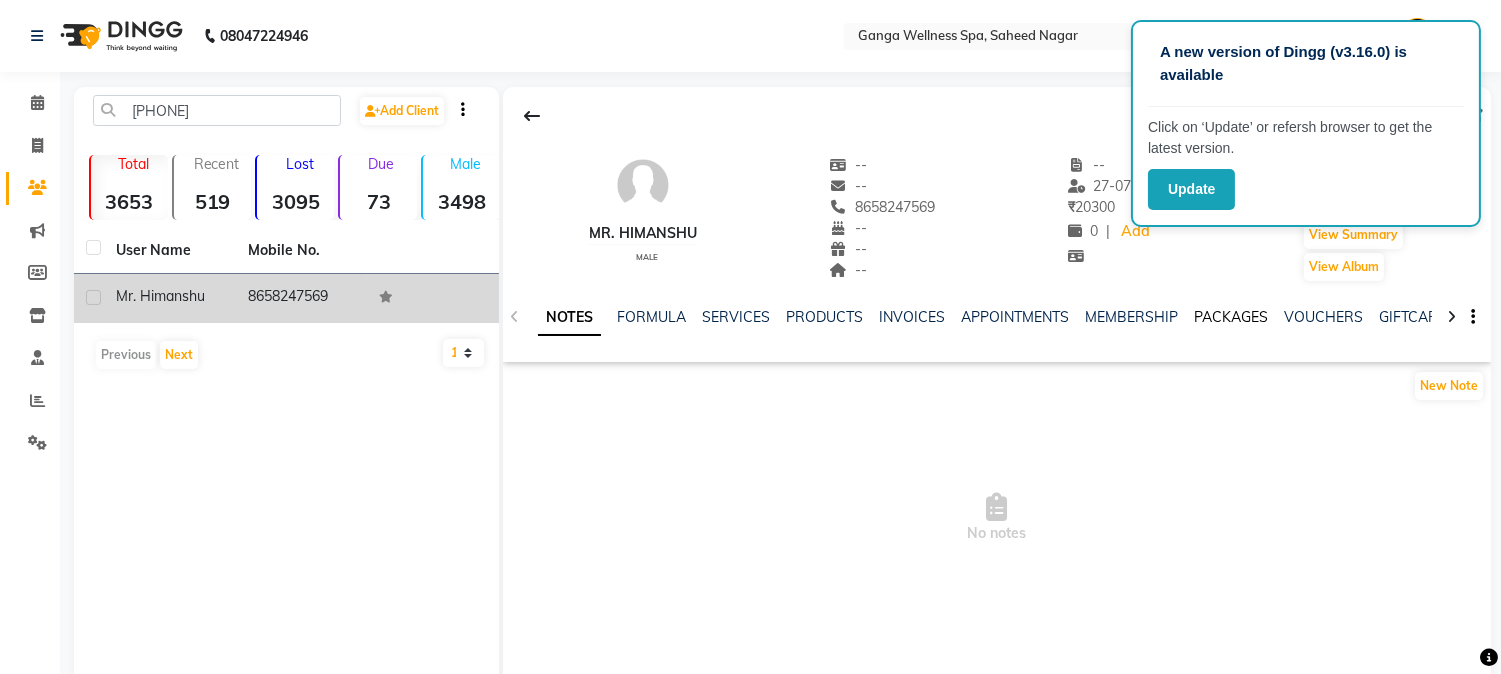 click on "PACKAGES" 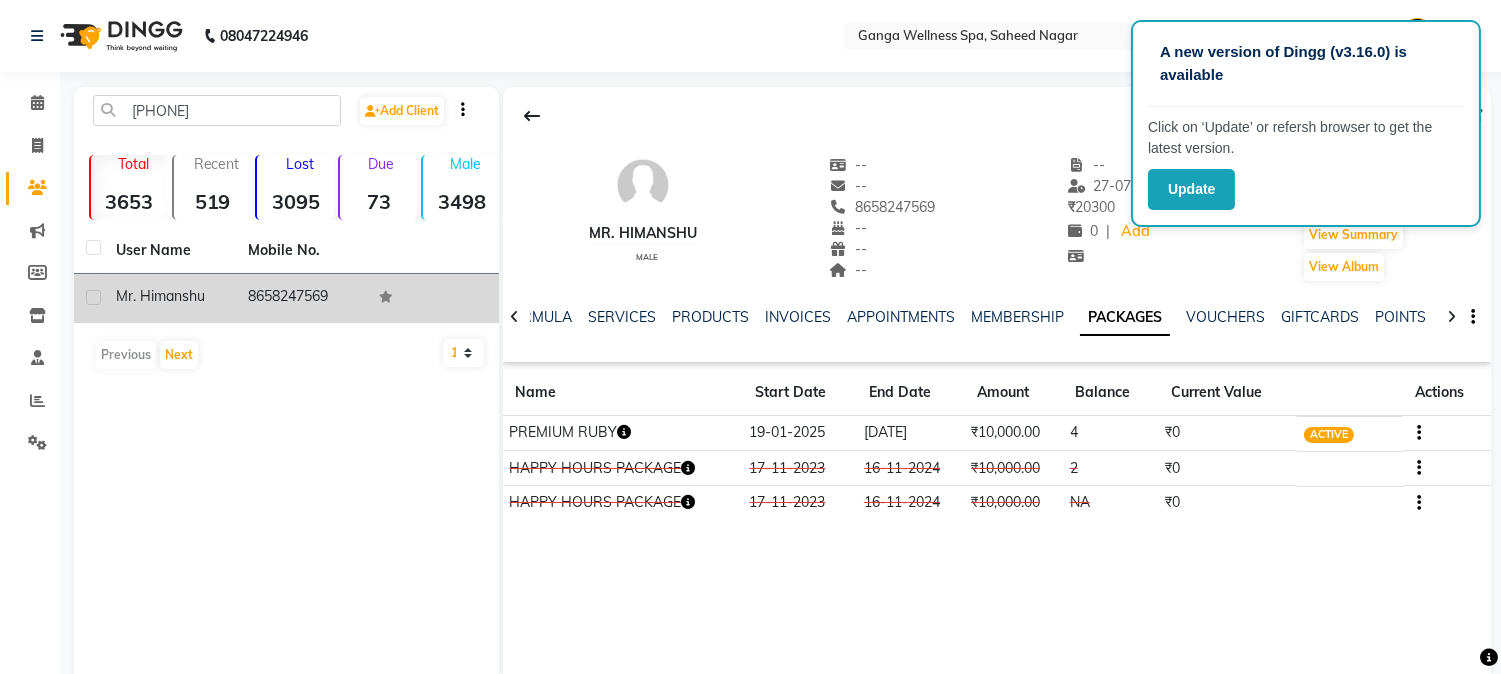 click on "Mr. [FIRST] male -- -- [PHONE] -- -- -- -- [DATE] ₹ 20300 0 | Add Appointment Invoice View Summary View Album" 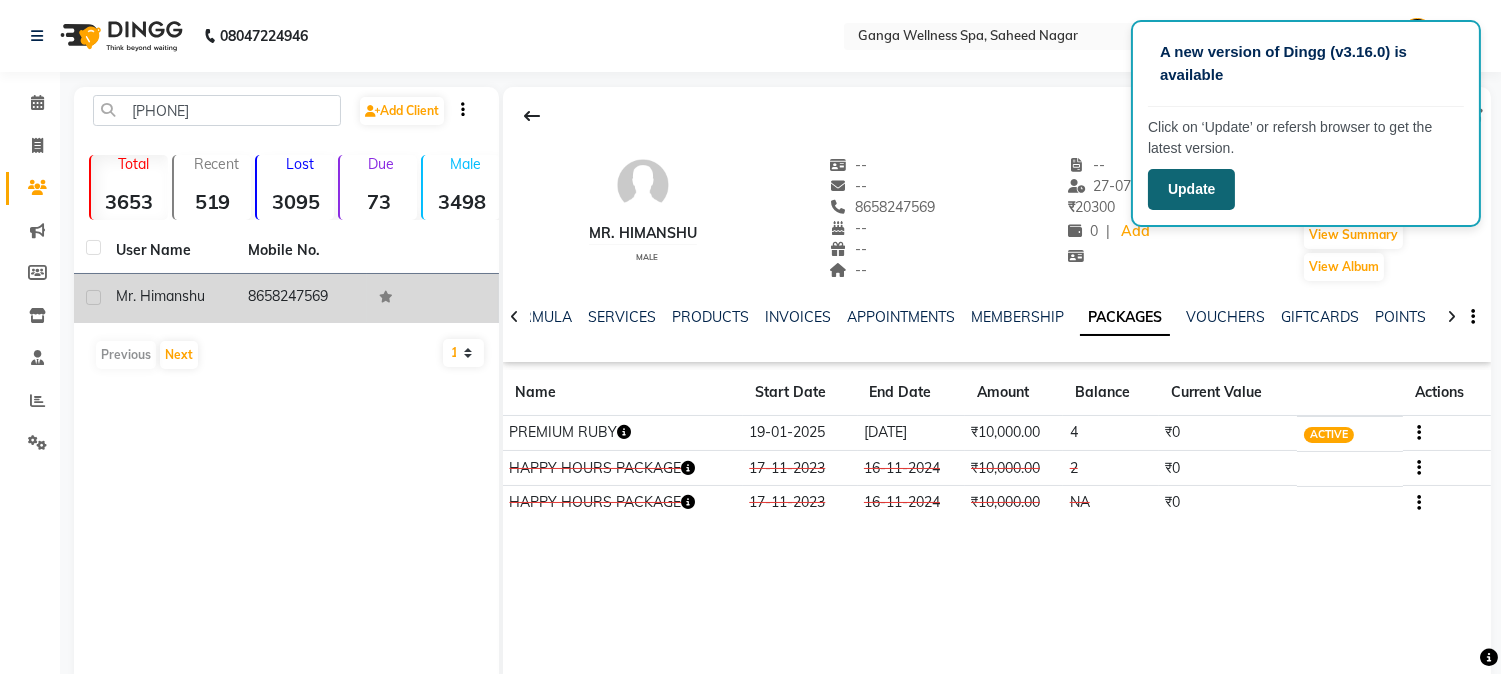 drag, startPoint x: 1237, startPoint y: 187, endPoint x: 1193, endPoint y: 190, distance: 44.102154 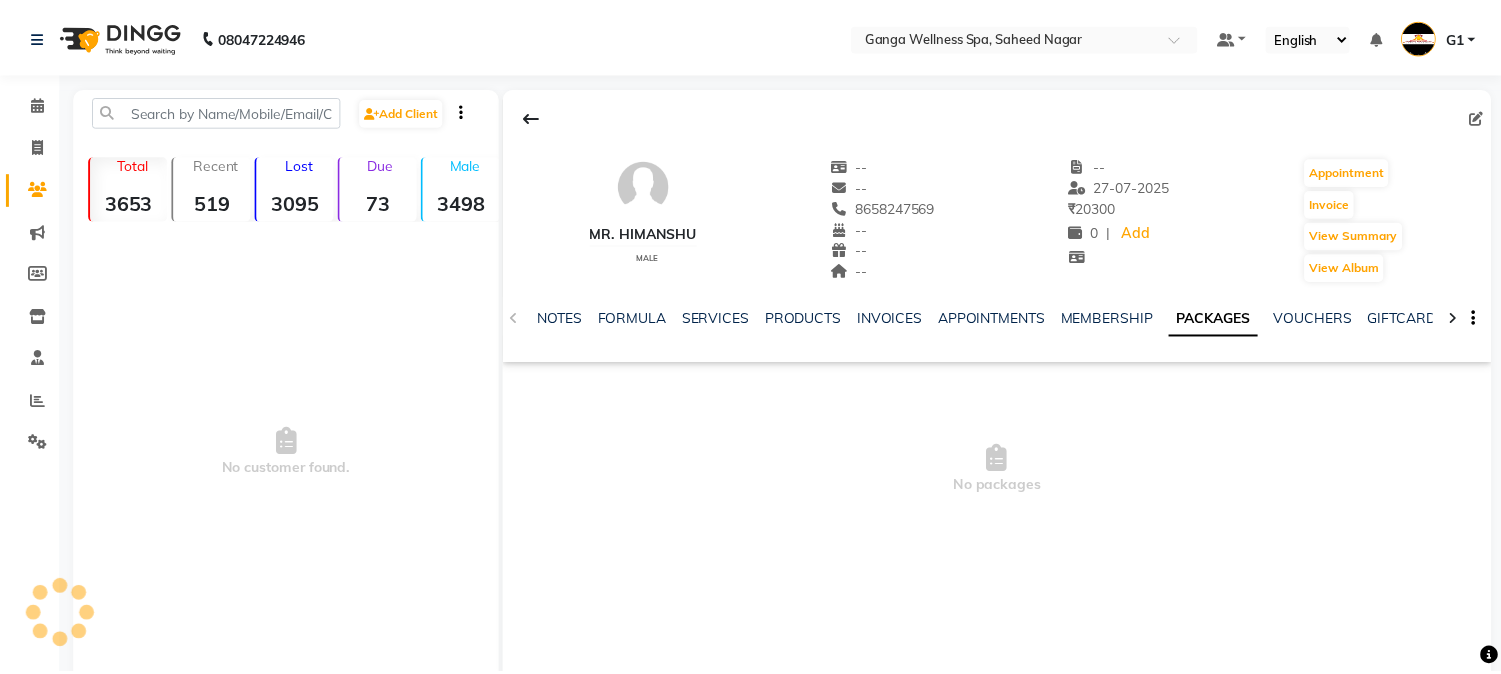scroll, scrollTop: 0, scrollLeft: 0, axis: both 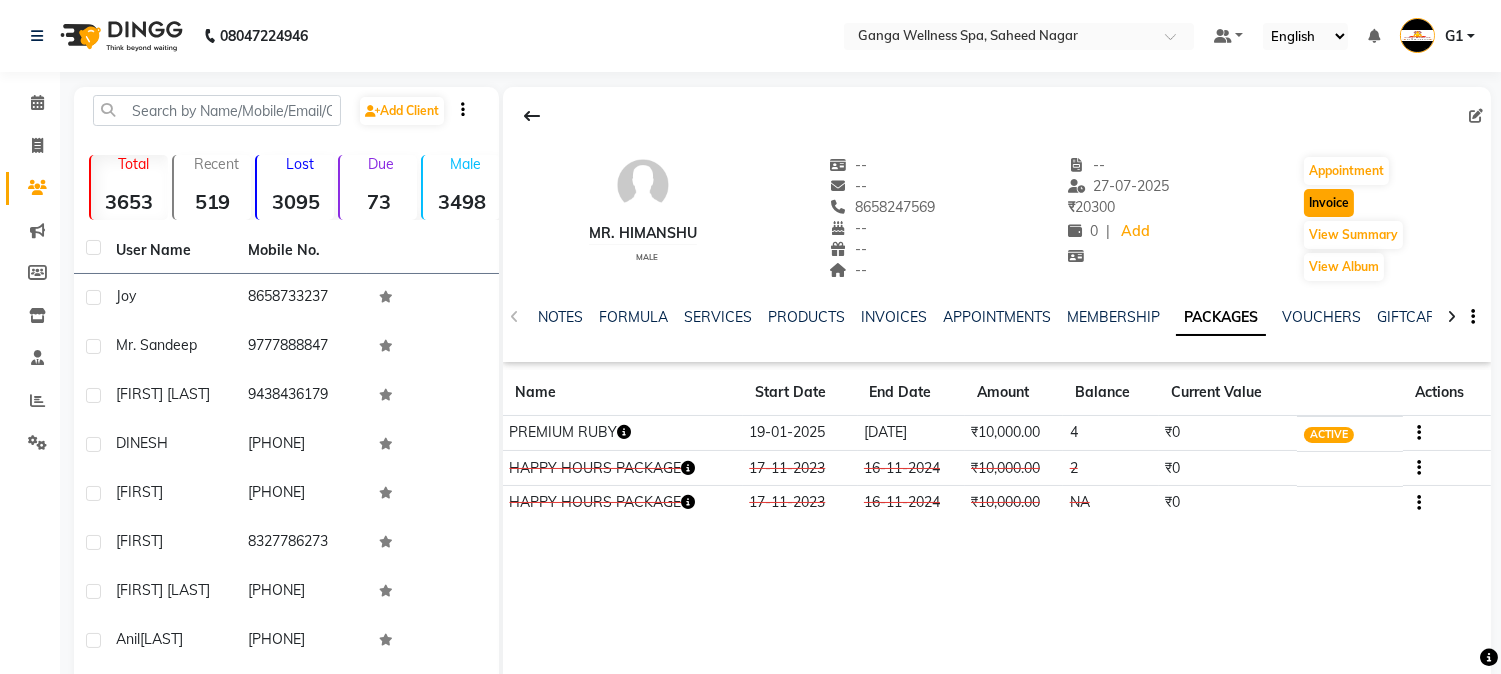 click on "Invoice" 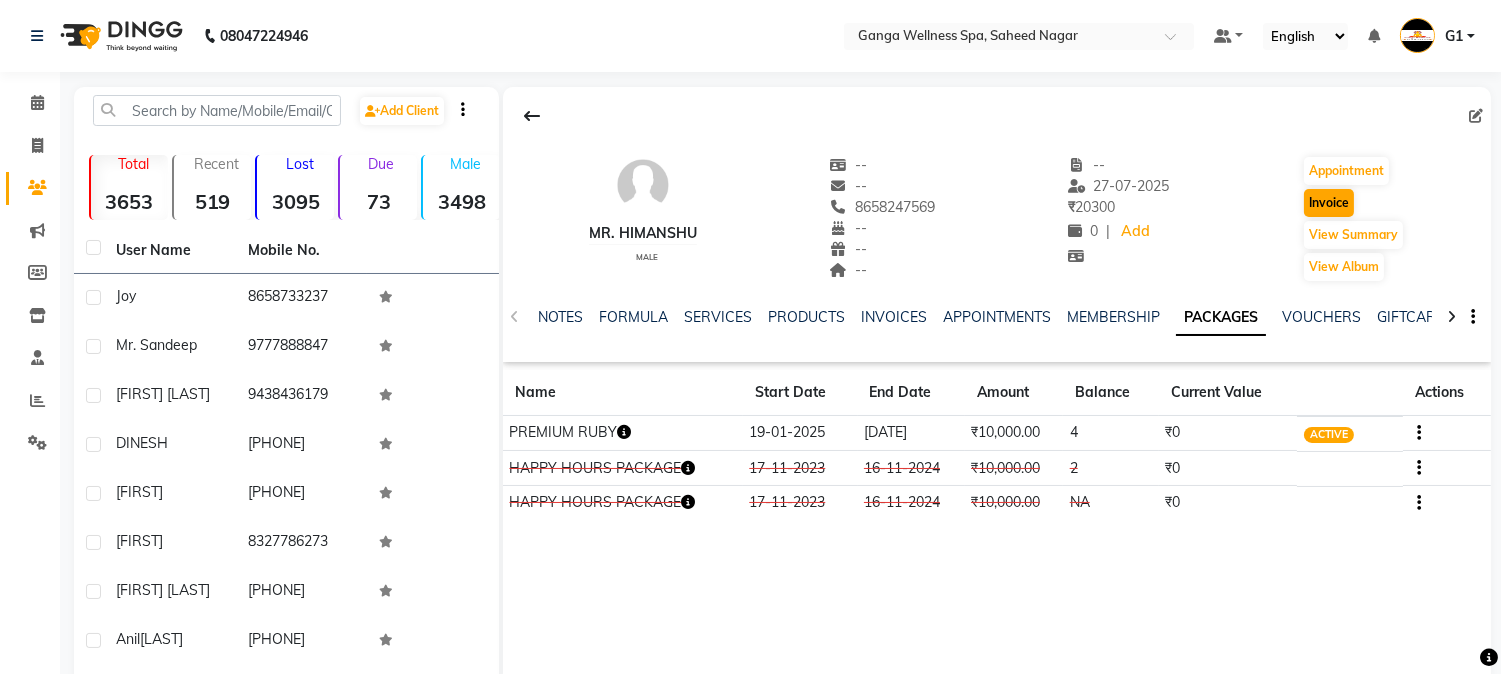 select on "service" 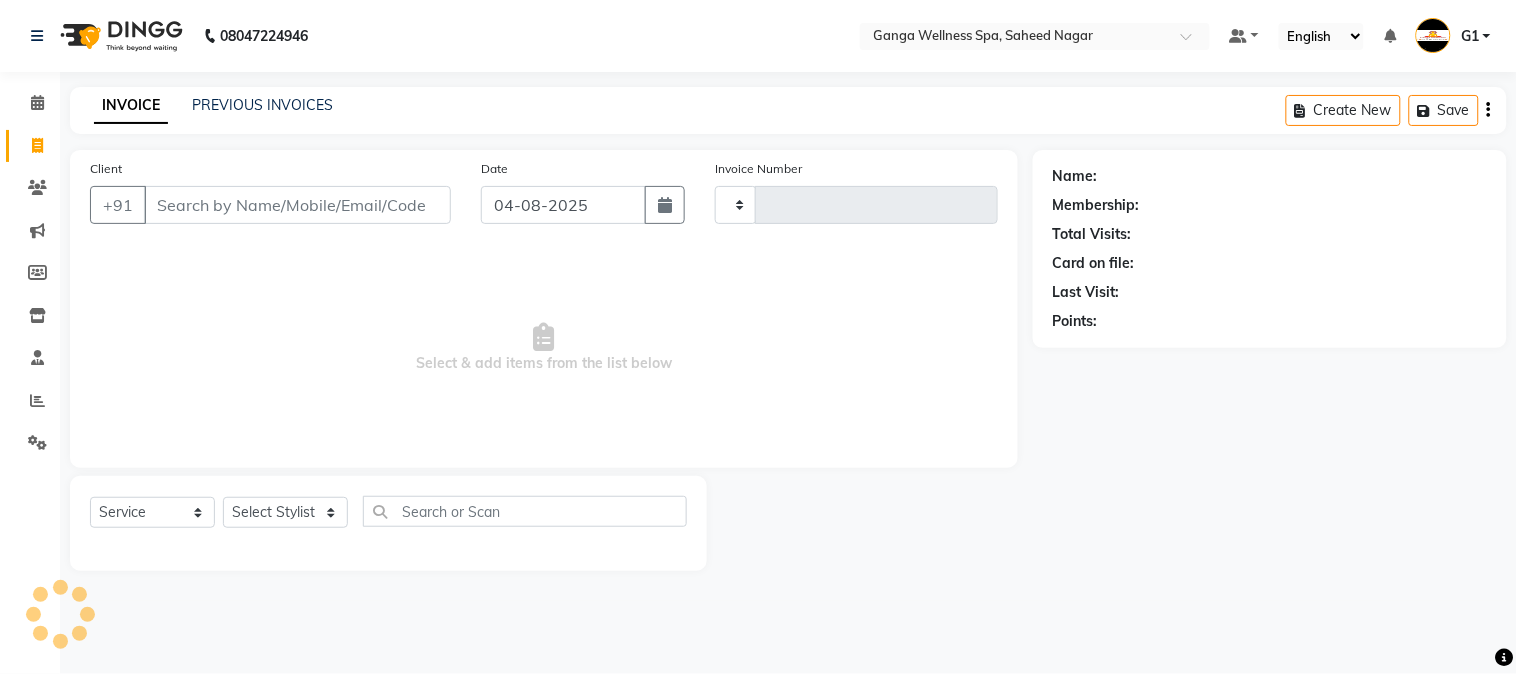 type on "2326" 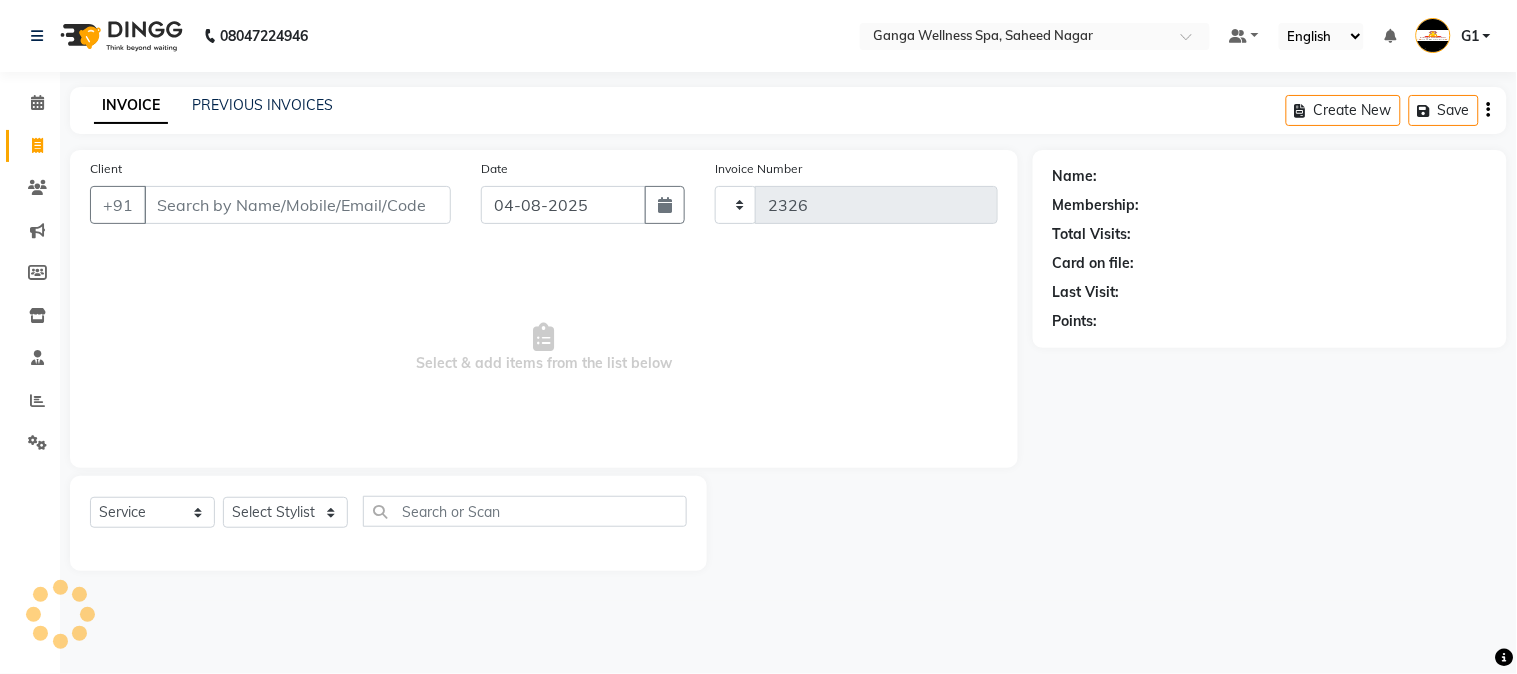 select on "762" 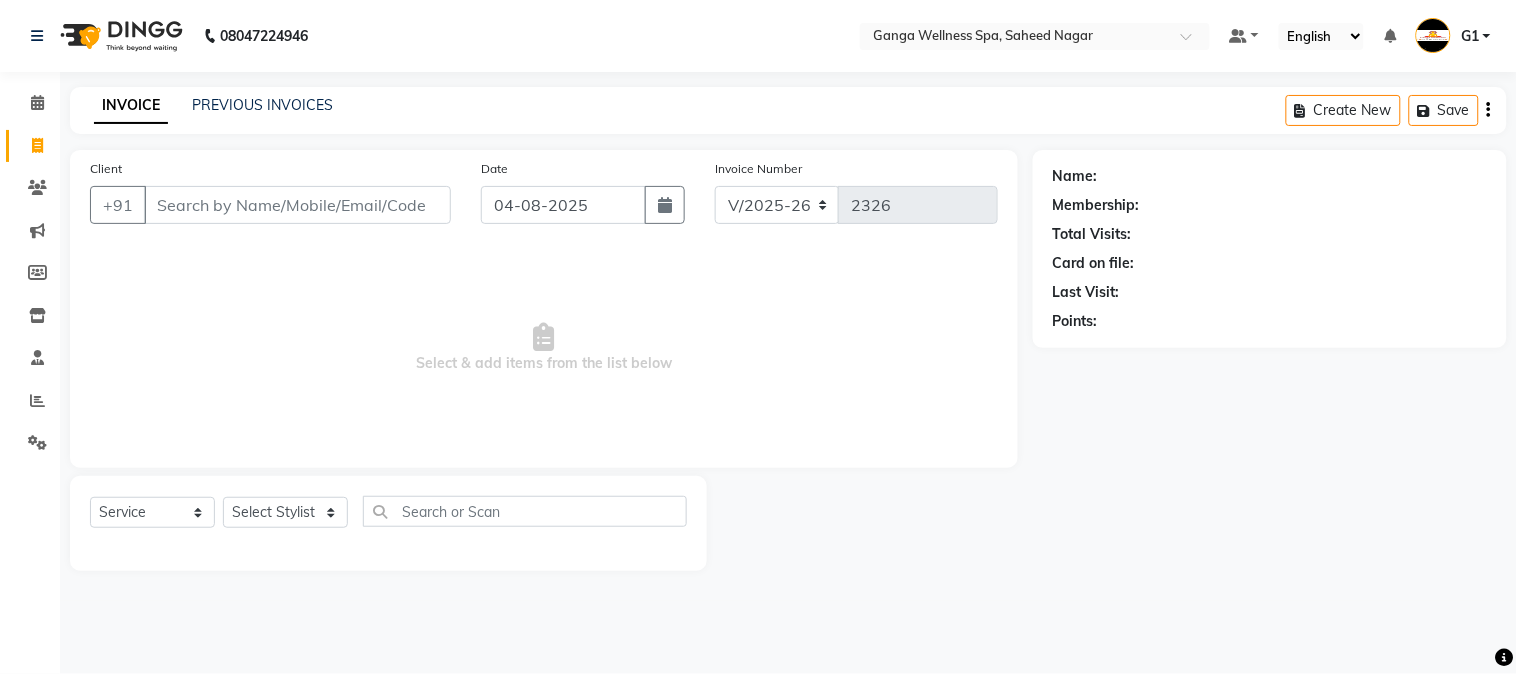 type on "8658247569" 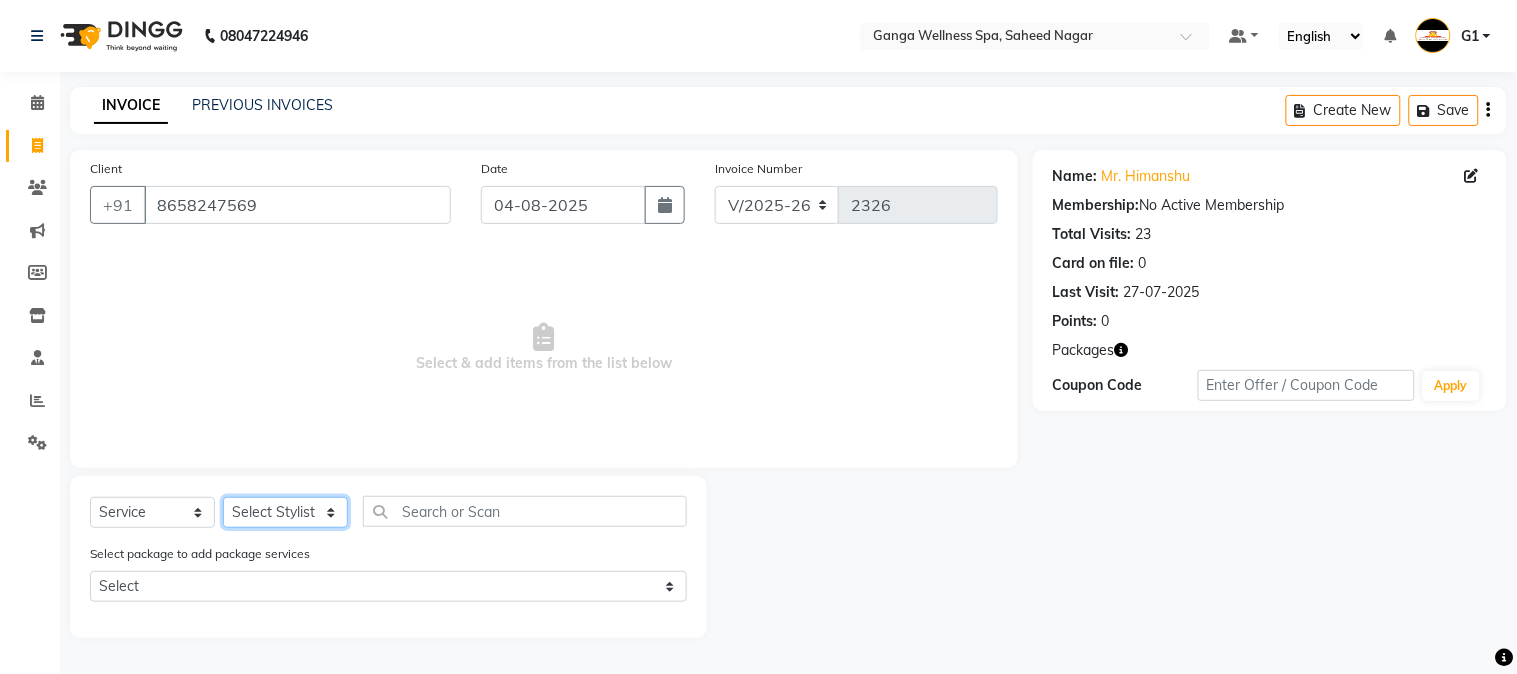 click on "Select Stylist Abhi akhil Alexa AMMY AMMY Annie anya APPI Arohi  Ayen BANCHI Bina Bina CJ CRP 1 Daina ELINA ferjana G1 G1 ONE PLUS  G1 Salon G2 Helen JEENY Jhanka Jojo Kana KEMPI KEMPI Kim krishna KTI Lili Rout Lily LINDA LIZA Martha  MELODY MERRY  minu Moon nancy Noiny pinkey Pradeep Prity  Riya ROOZ  Sony steffy SUCHI  Surren Sir Sushree Swapna Umpi upashana Zouli" 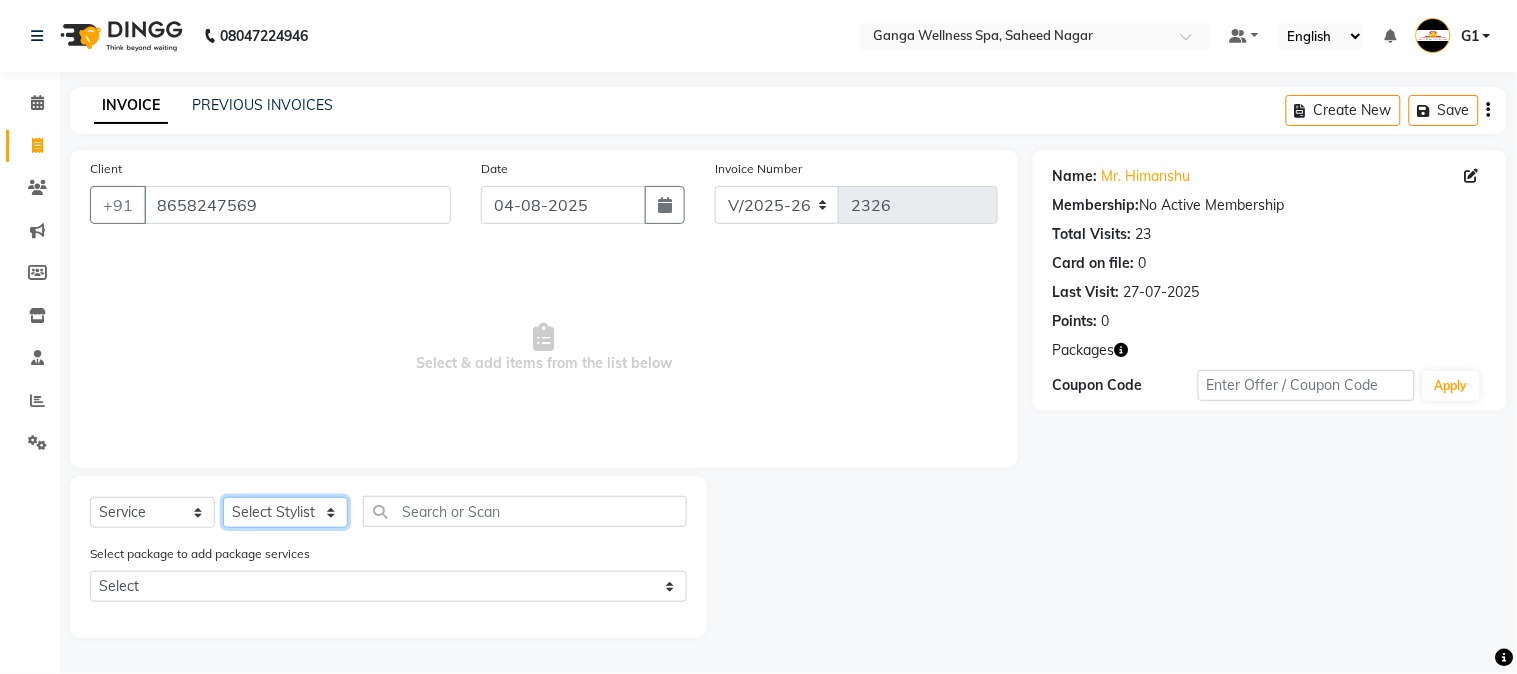 select on "41421" 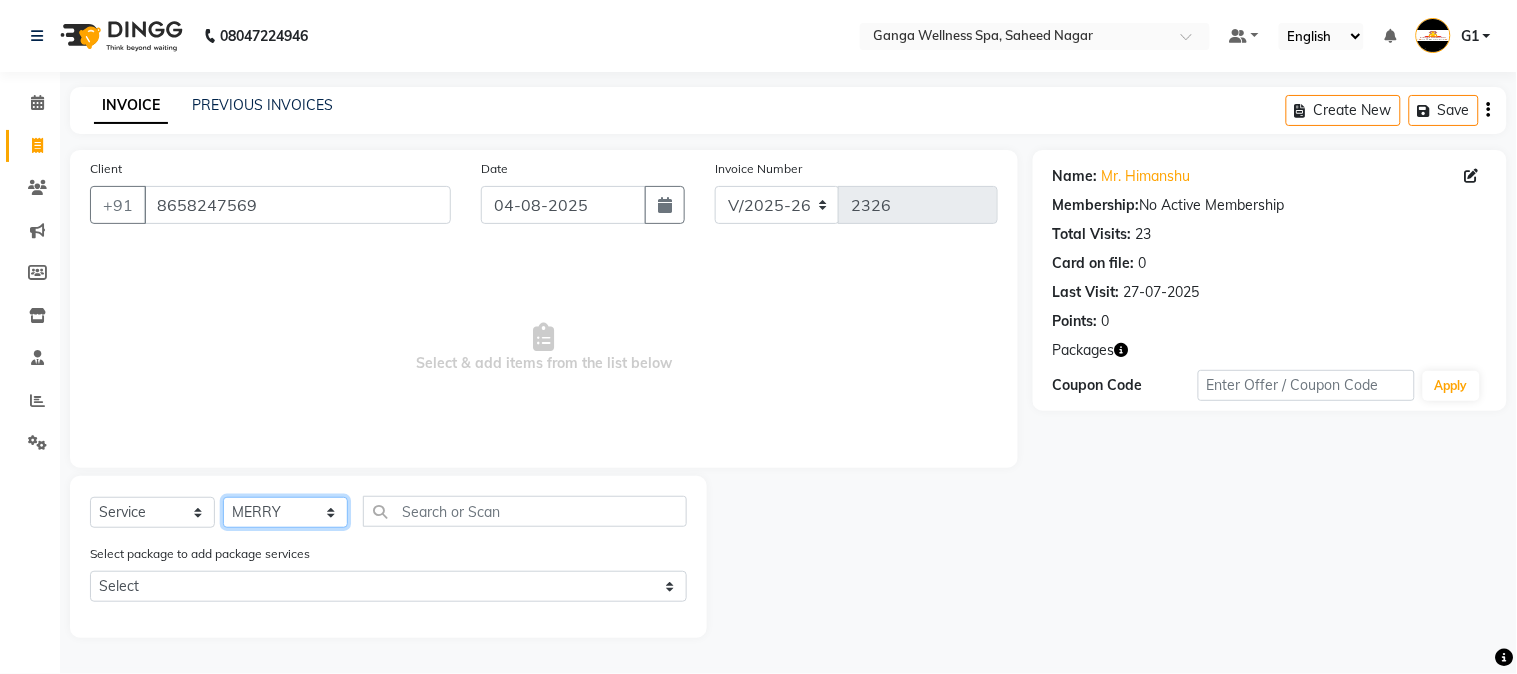 click on "Select Stylist Abhi akhil Alexa AMMY AMMY Annie anya APPI Arohi  Ayen BANCHI Bina Bina CJ CRP 1 Daina ELINA ferjana G1 G1 ONE PLUS  G1 Salon G2 Helen JEENY Jhanka Jojo Kana KEMPI KEMPI Kim krishna KTI Lili Rout Lily LINDA LIZA Martha  MELODY MERRY  minu Moon nancy Noiny pinkey Pradeep Prity  Riya ROOZ  Sony steffy SUCHI  Surren Sir Sushree Swapna Umpi upashana Zouli" 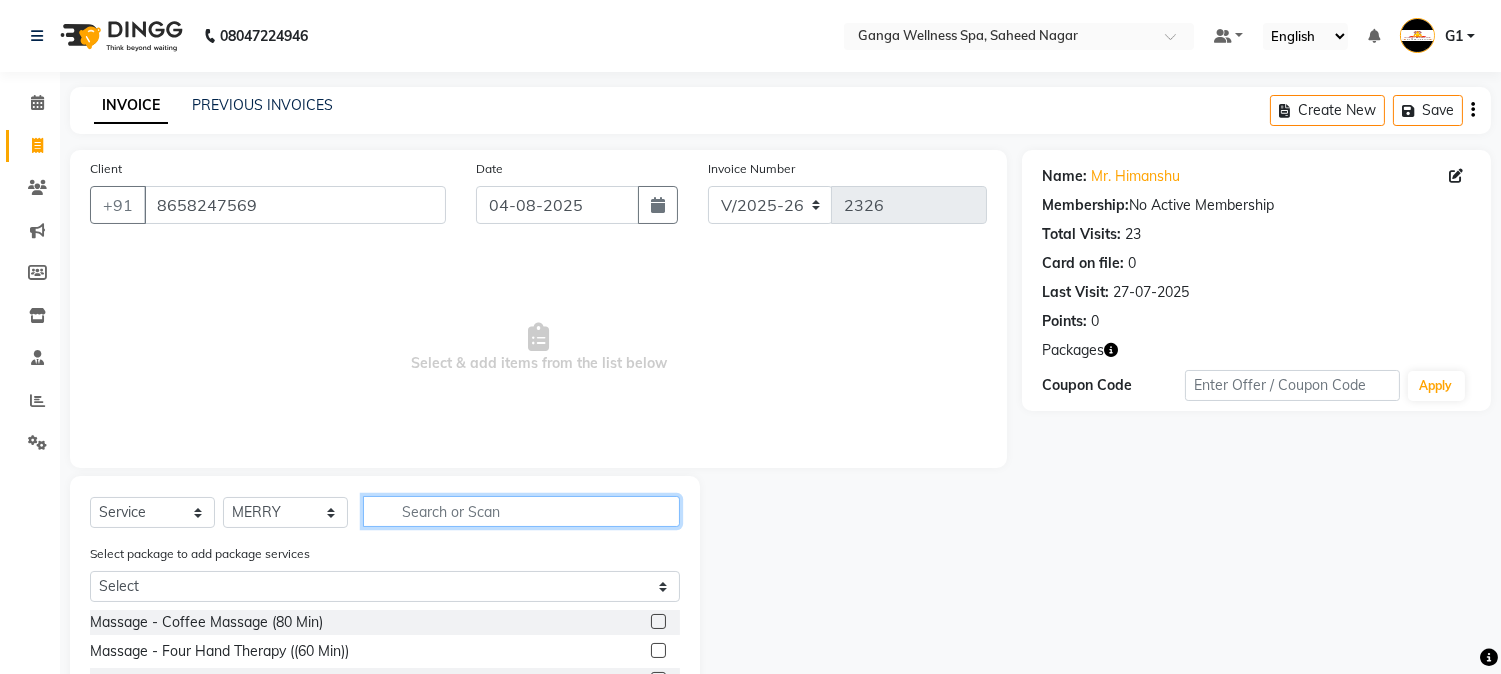 click 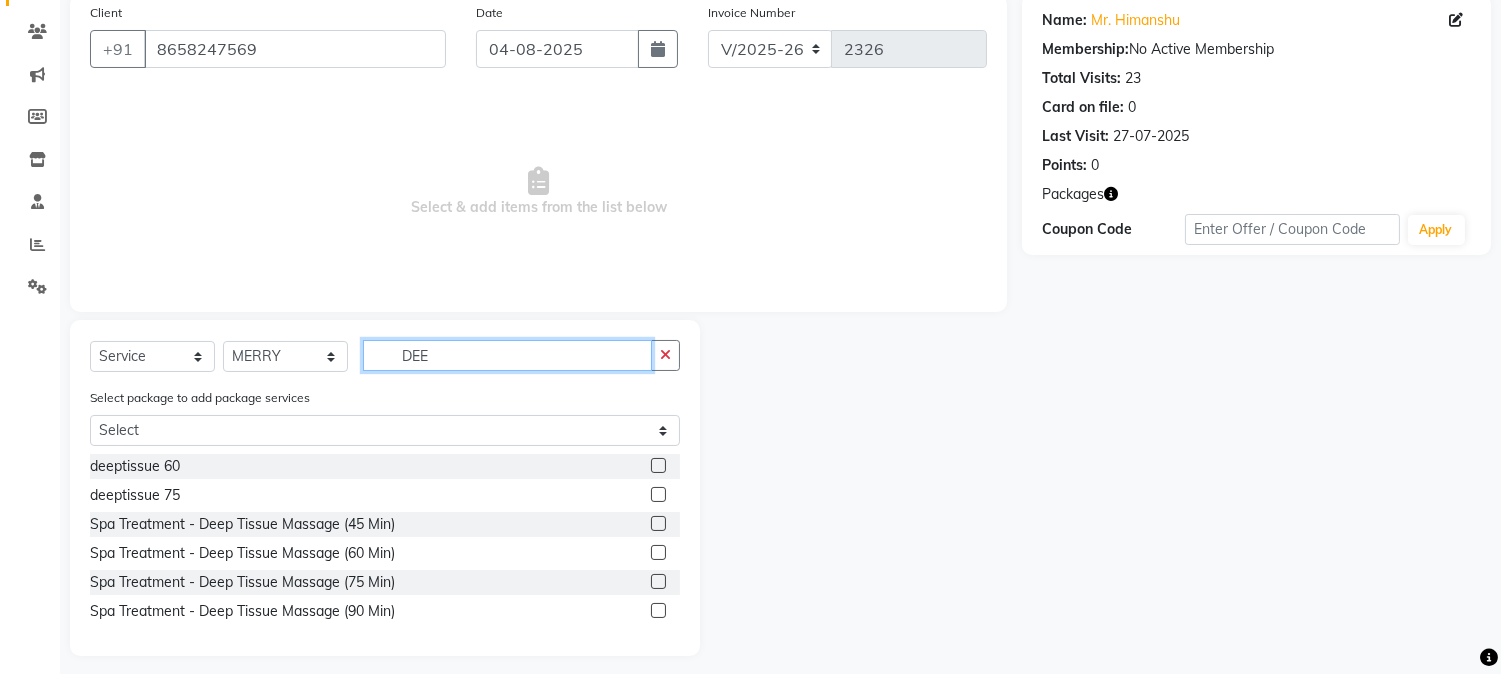 scroll, scrollTop: 167, scrollLeft: 0, axis: vertical 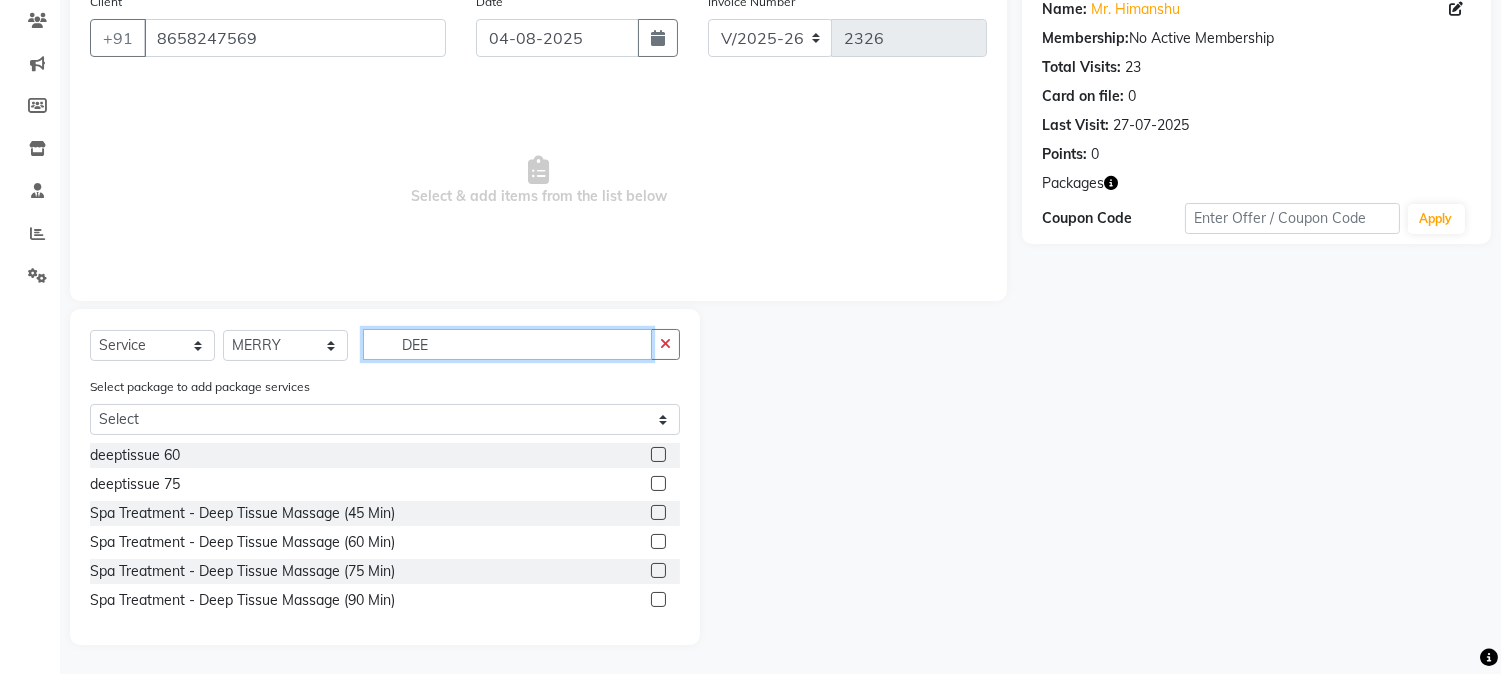 type on "DEE" 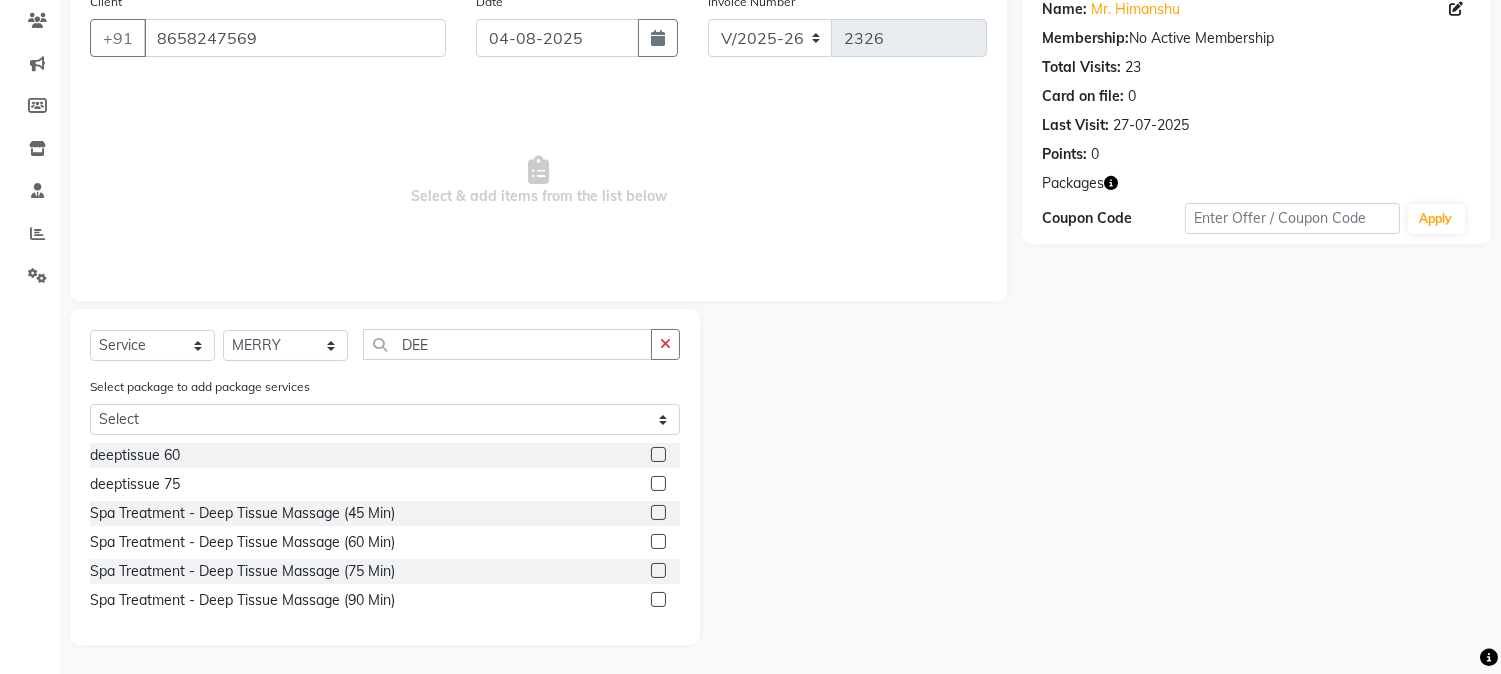 click 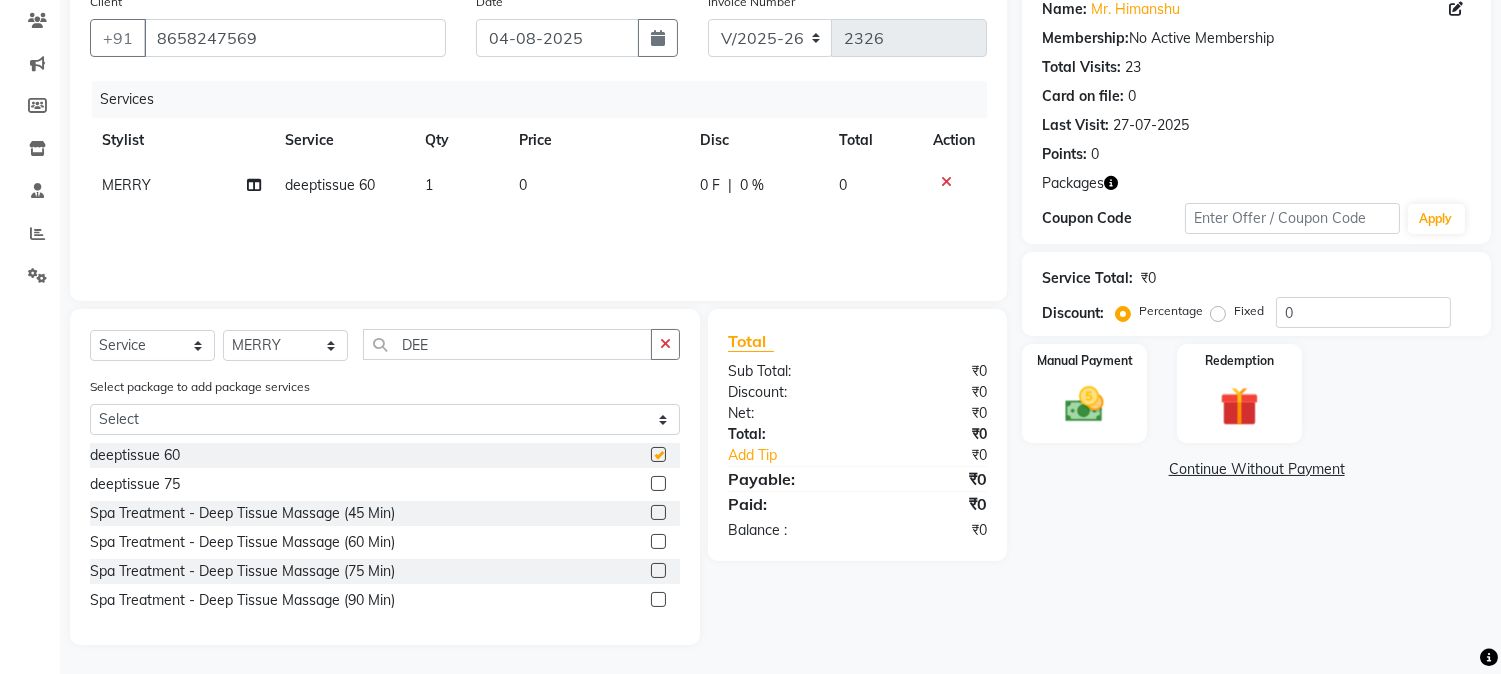 checkbox on "false" 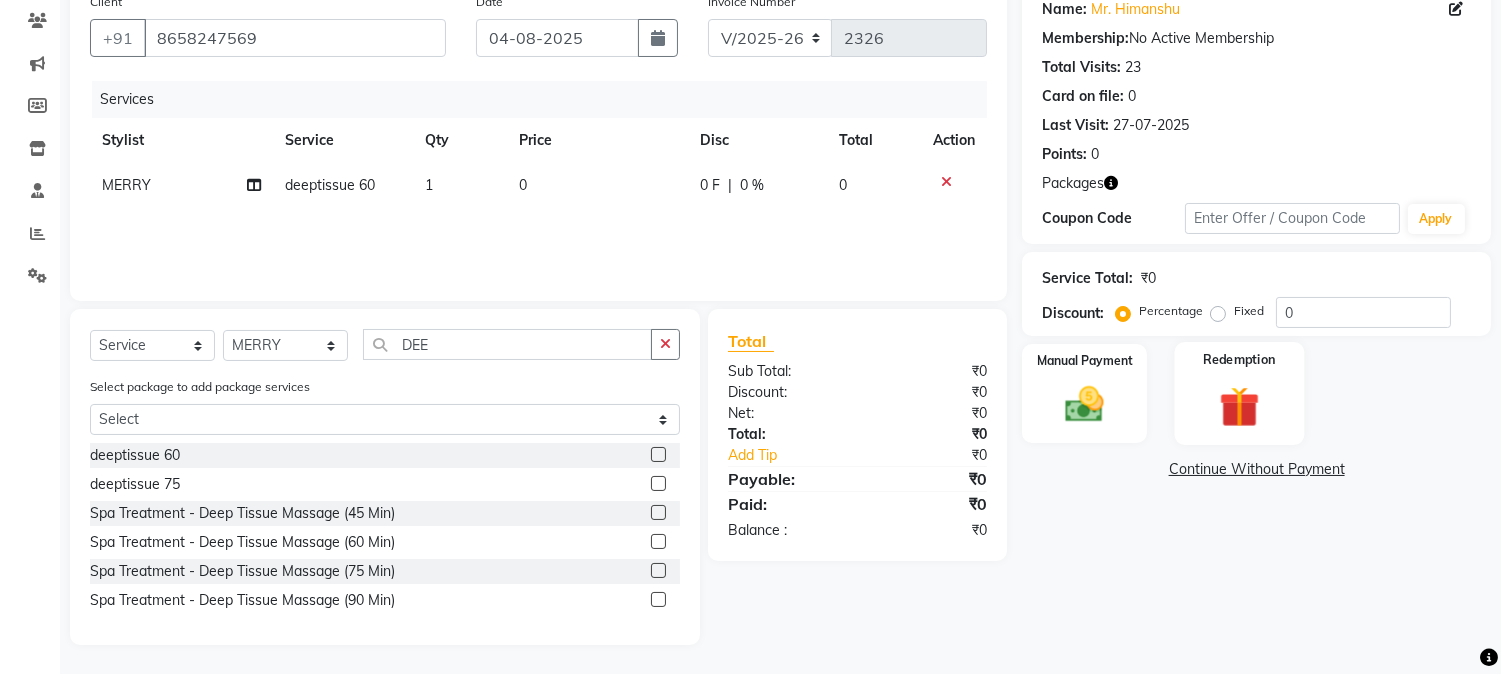 click 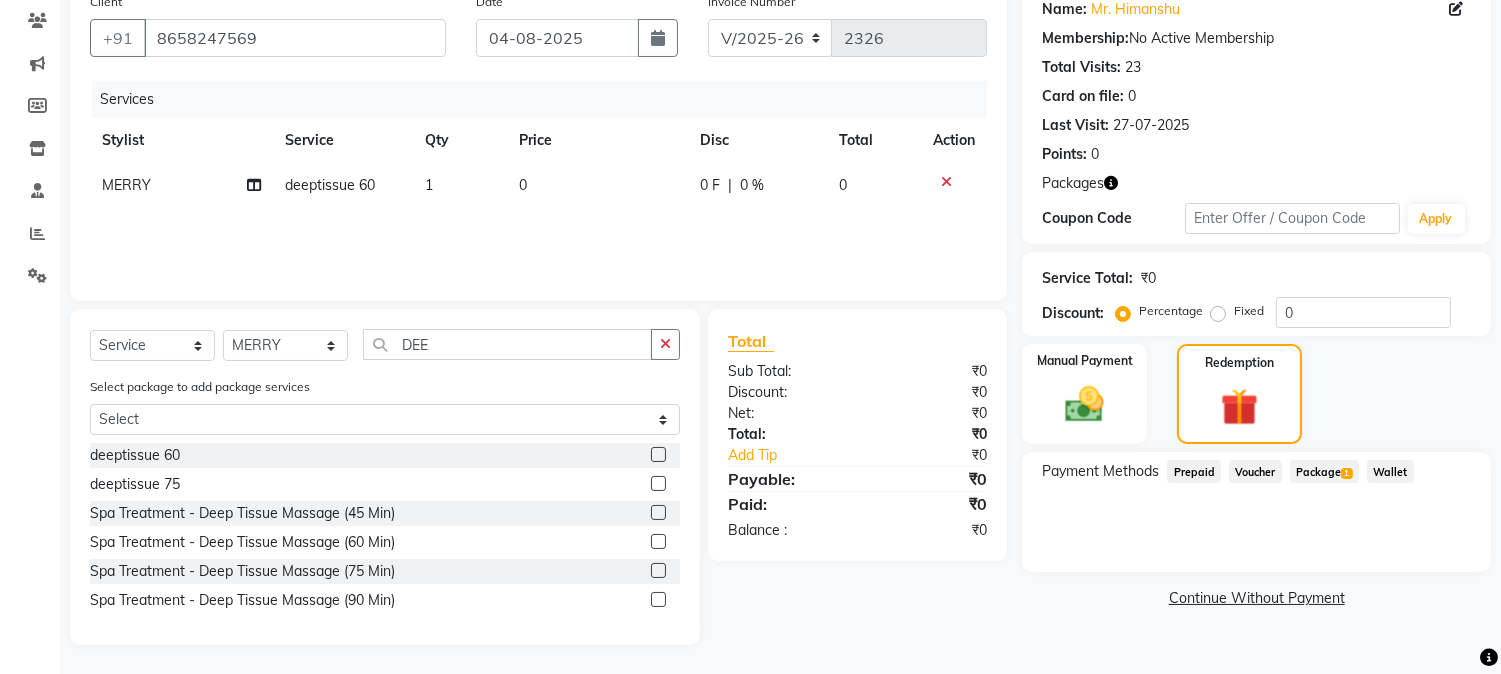 click on "1" 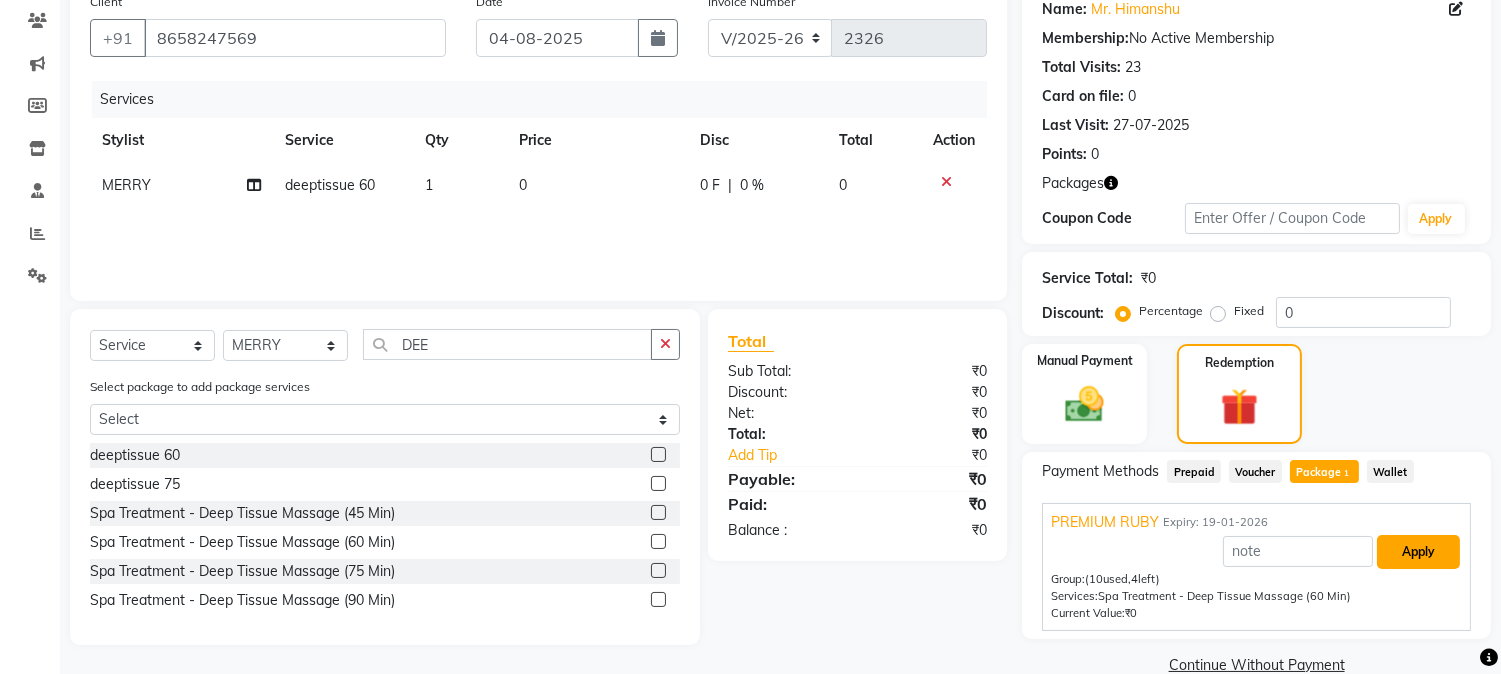 click on "Apply" at bounding box center [1418, 552] 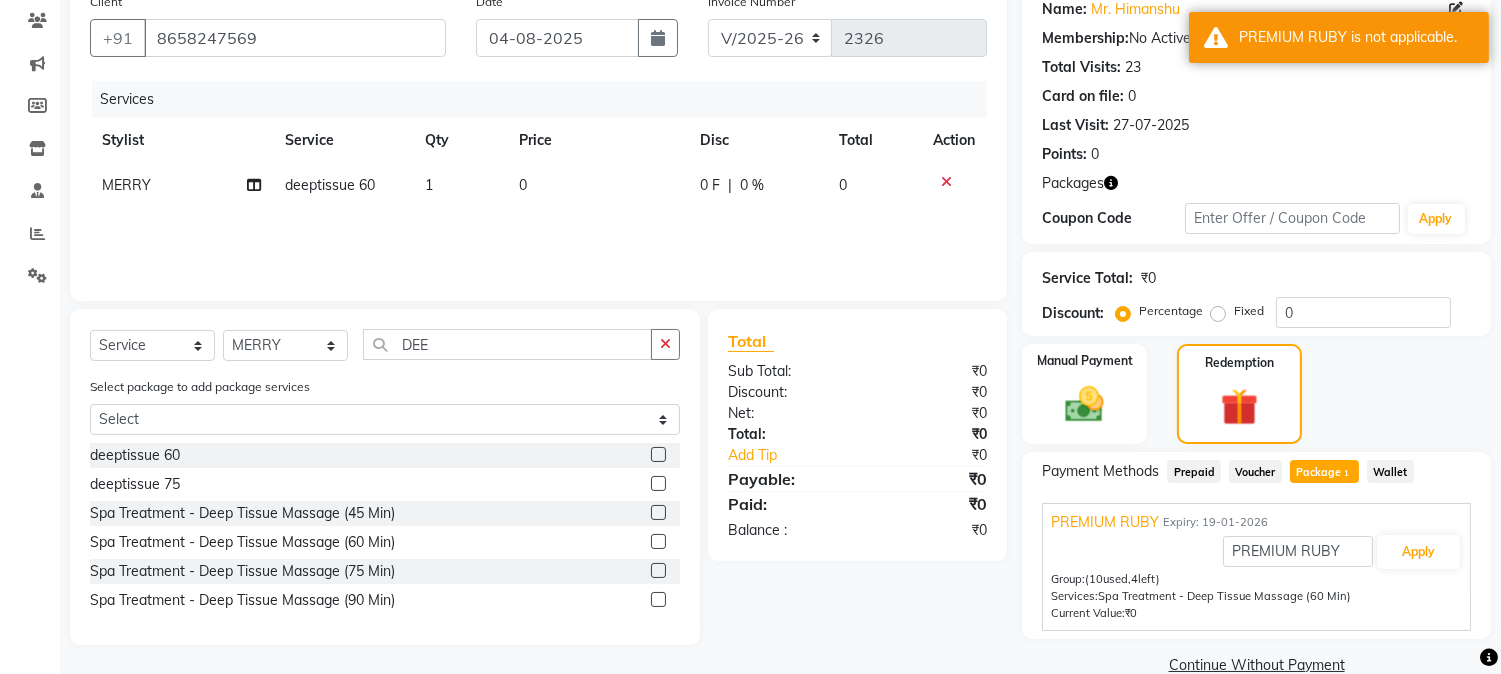 click 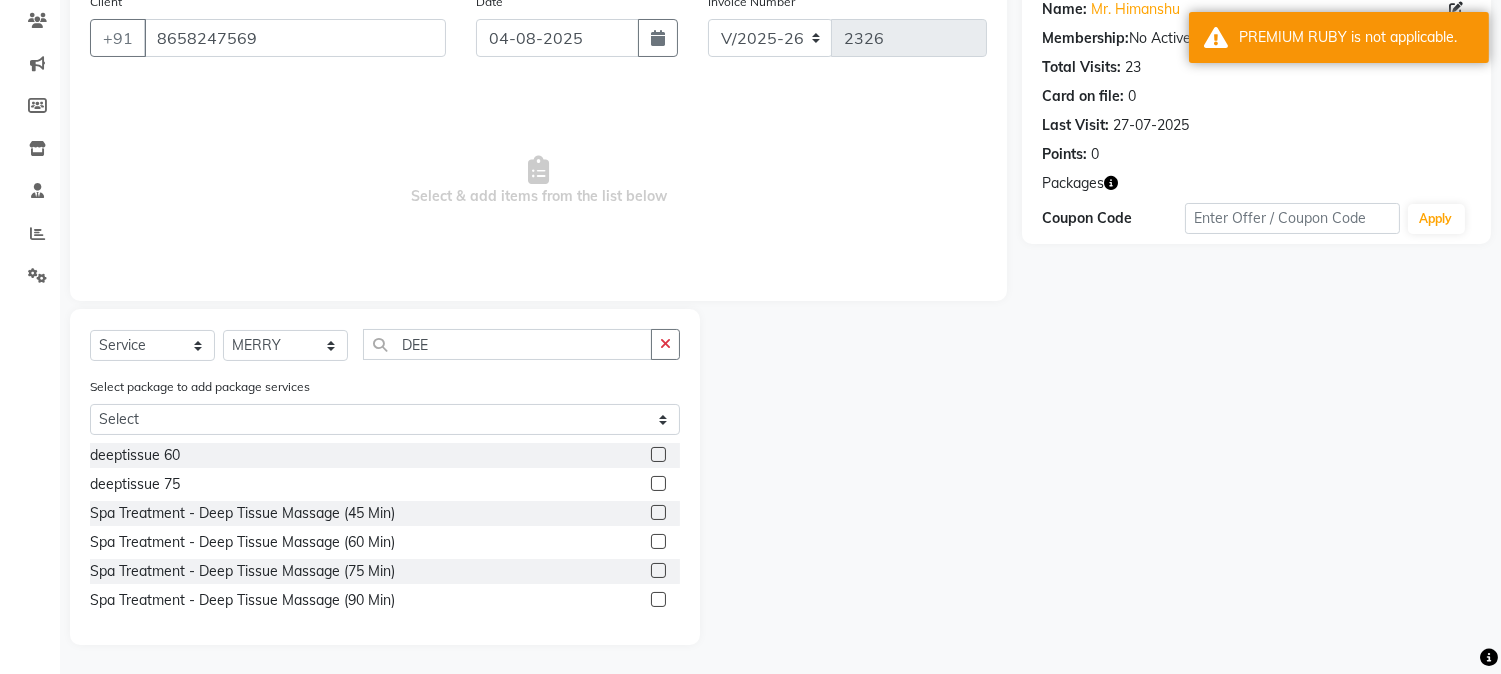 click 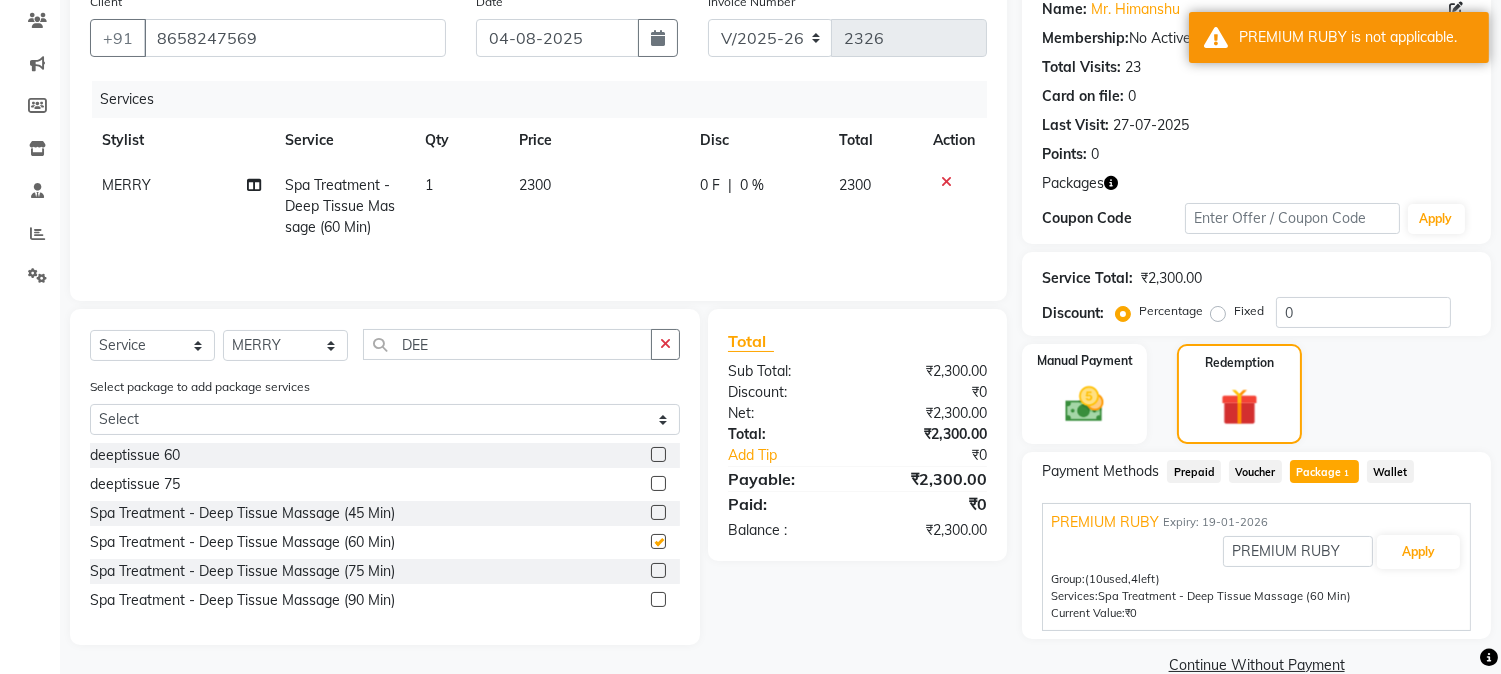 checkbox on "false" 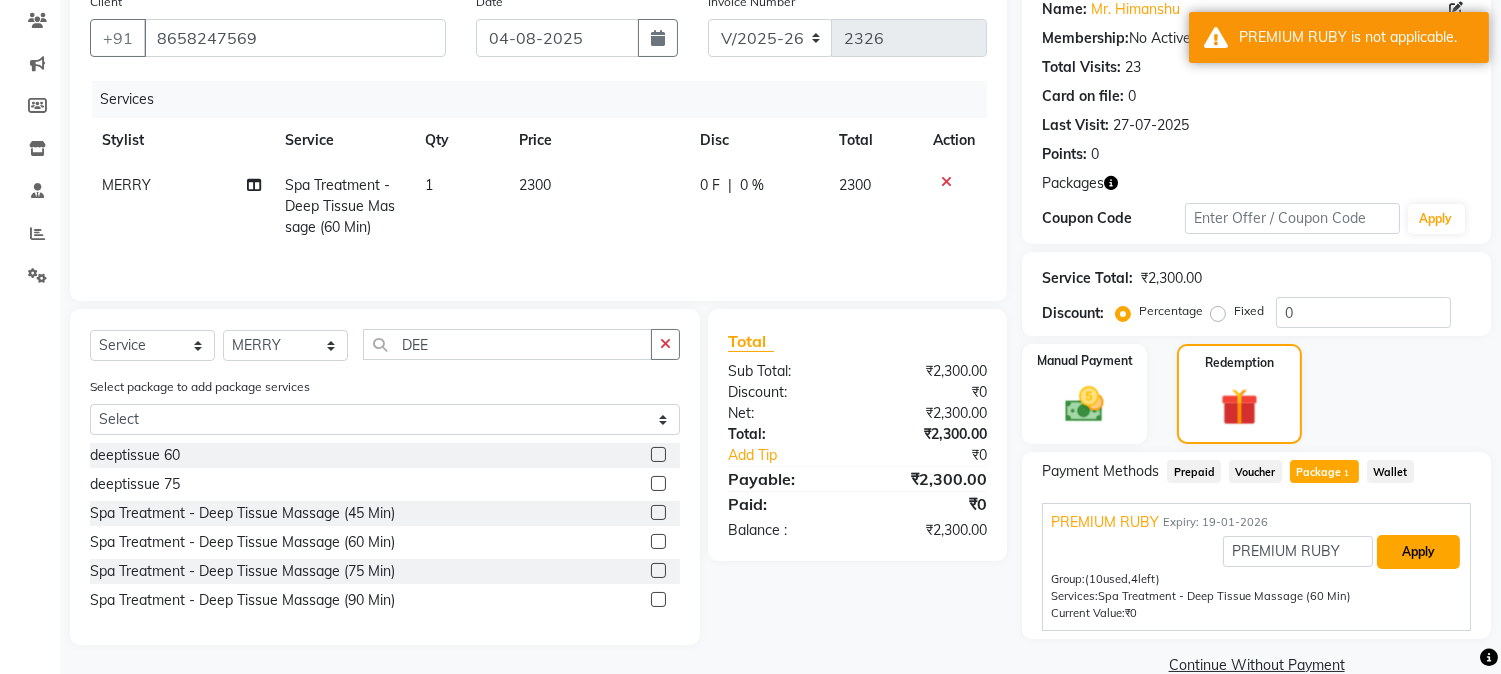 click on "Apply" at bounding box center [1418, 552] 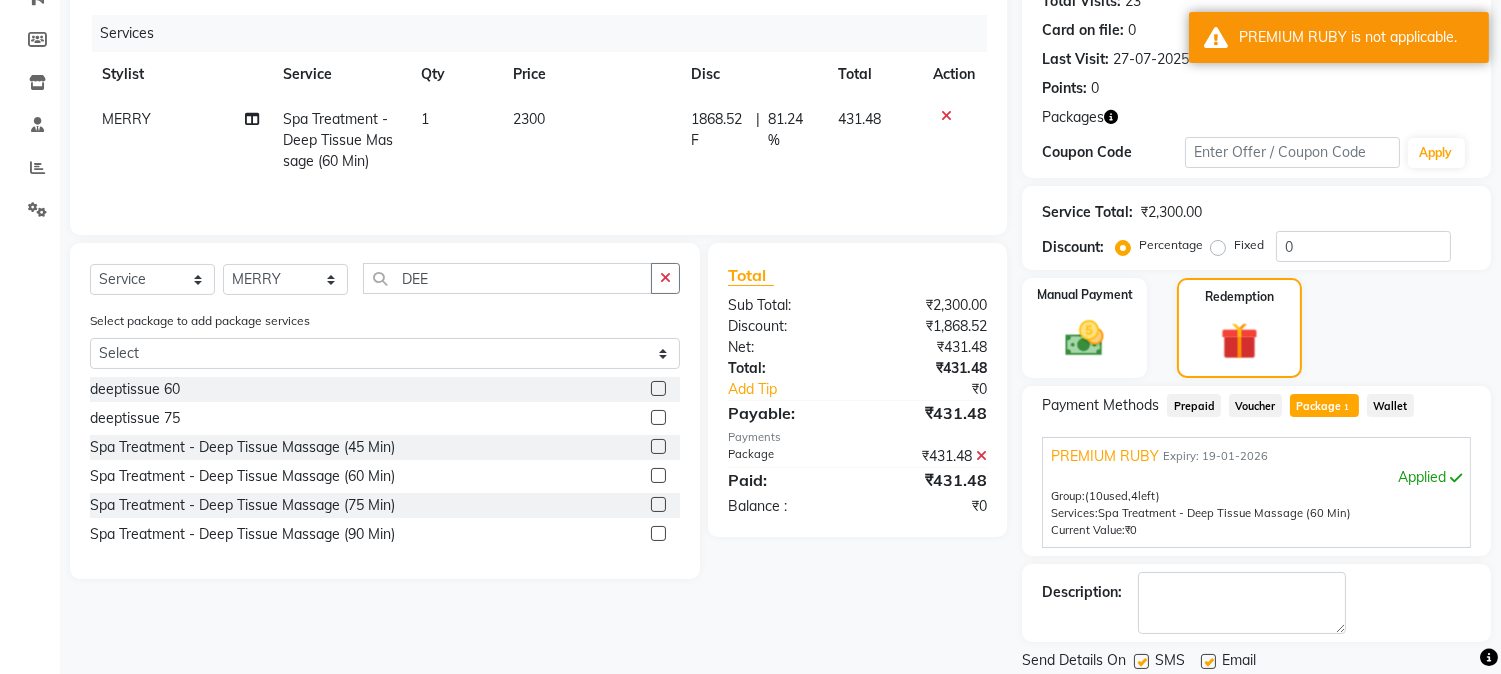 scroll, scrollTop: 297, scrollLeft: 0, axis: vertical 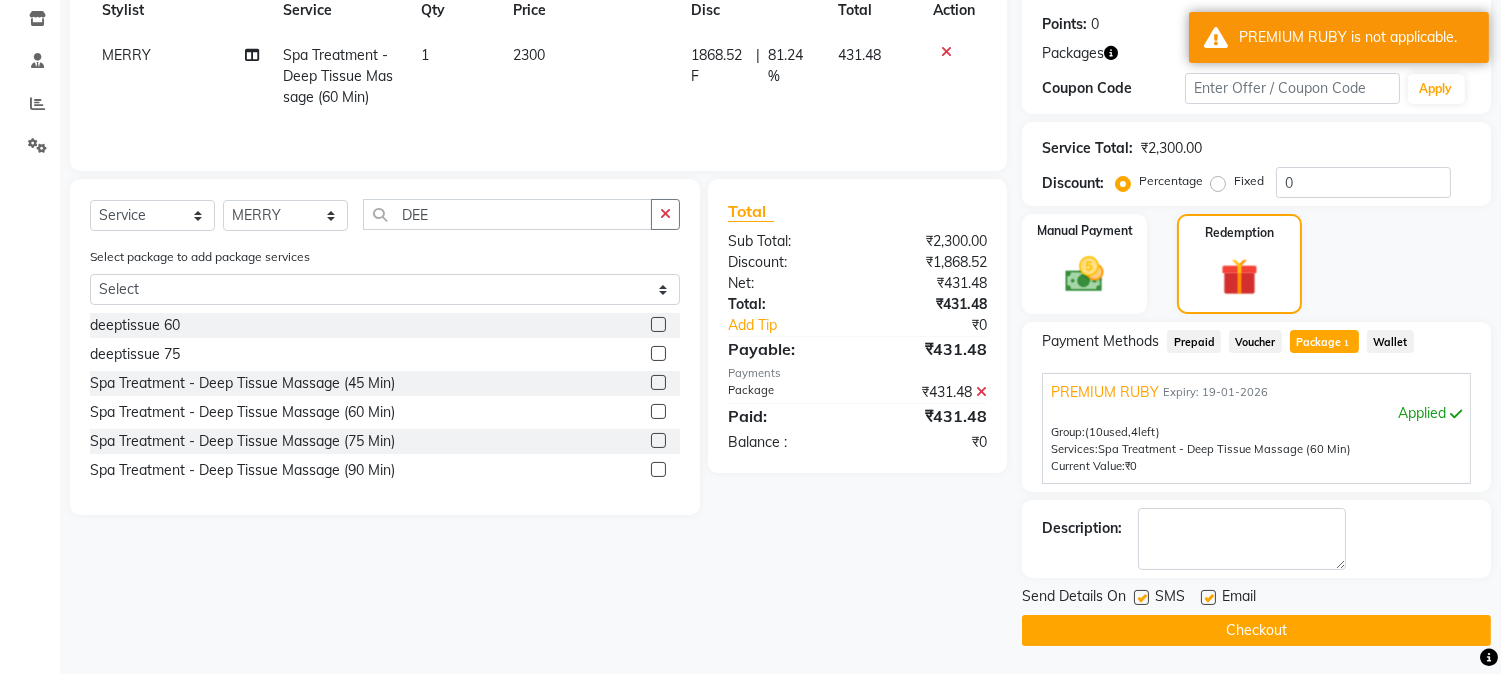 click on "Checkout" 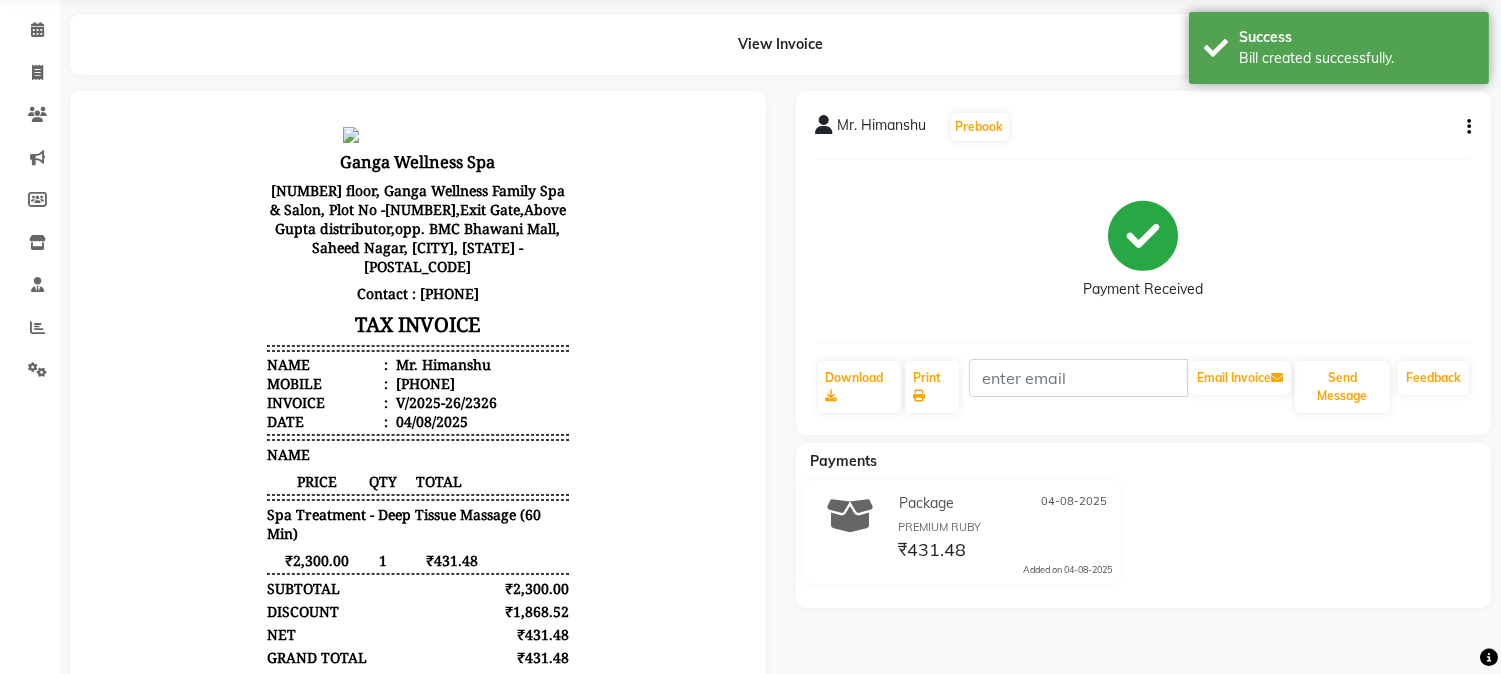 scroll, scrollTop: 222, scrollLeft: 0, axis: vertical 